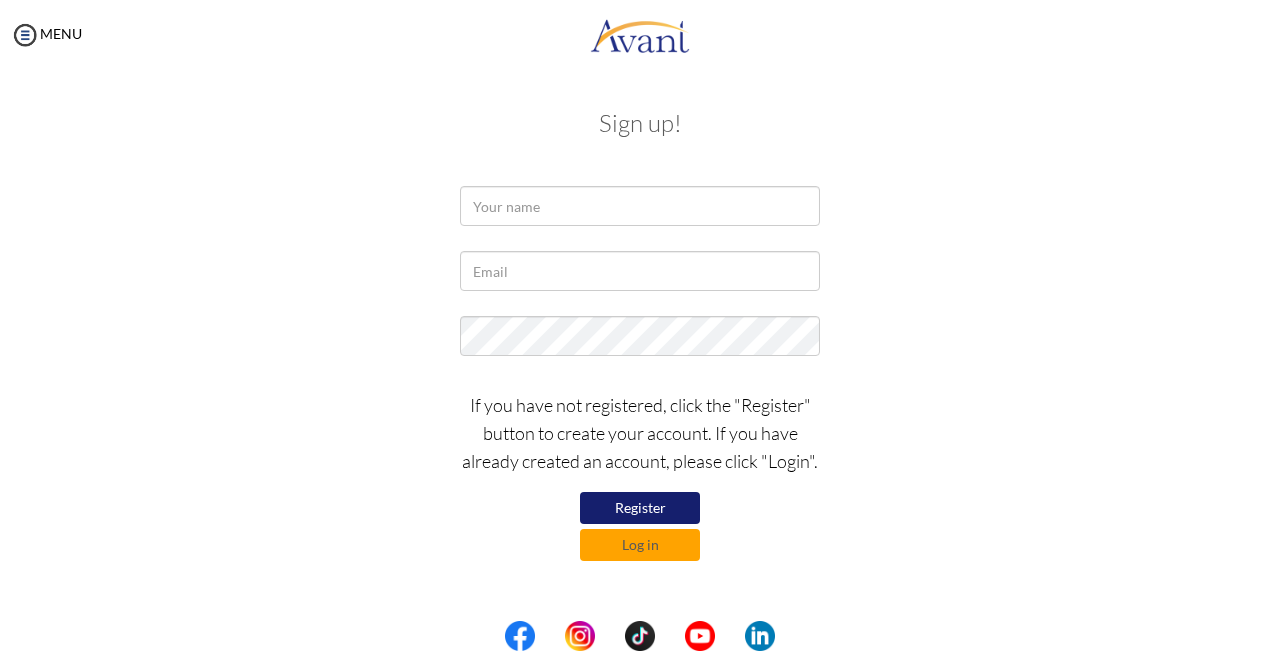 scroll, scrollTop: 0, scrollLeft: 0, axis: both 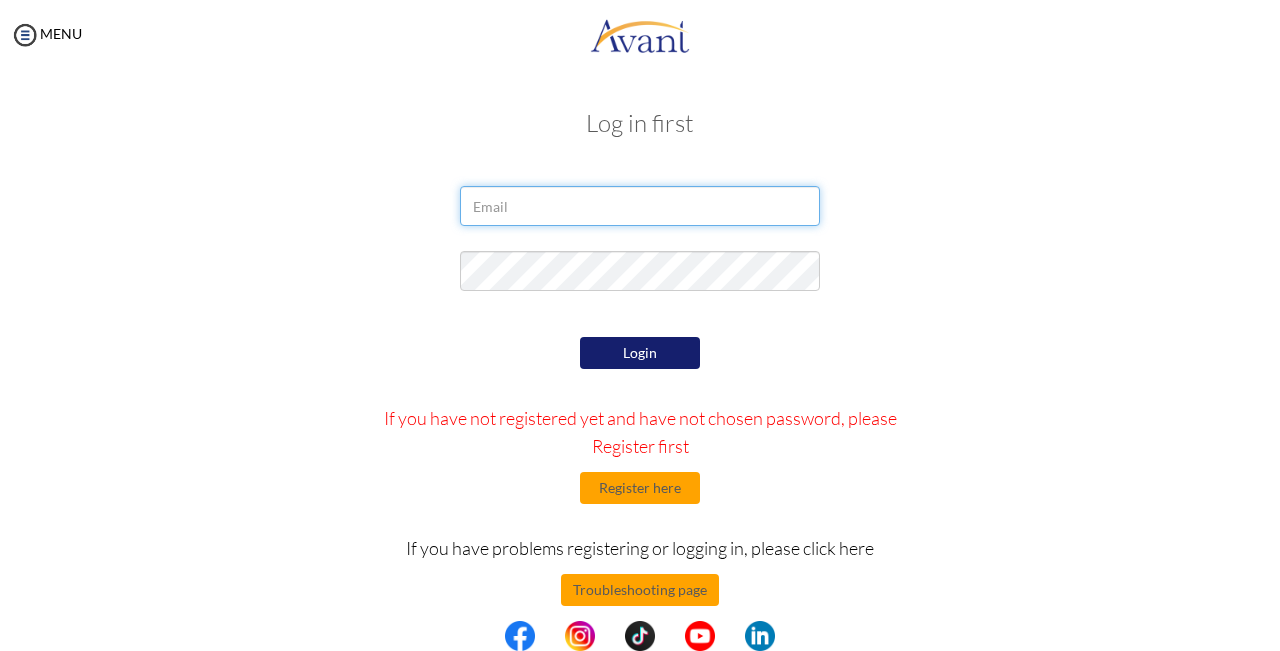 click at bounding box center [640, 206] 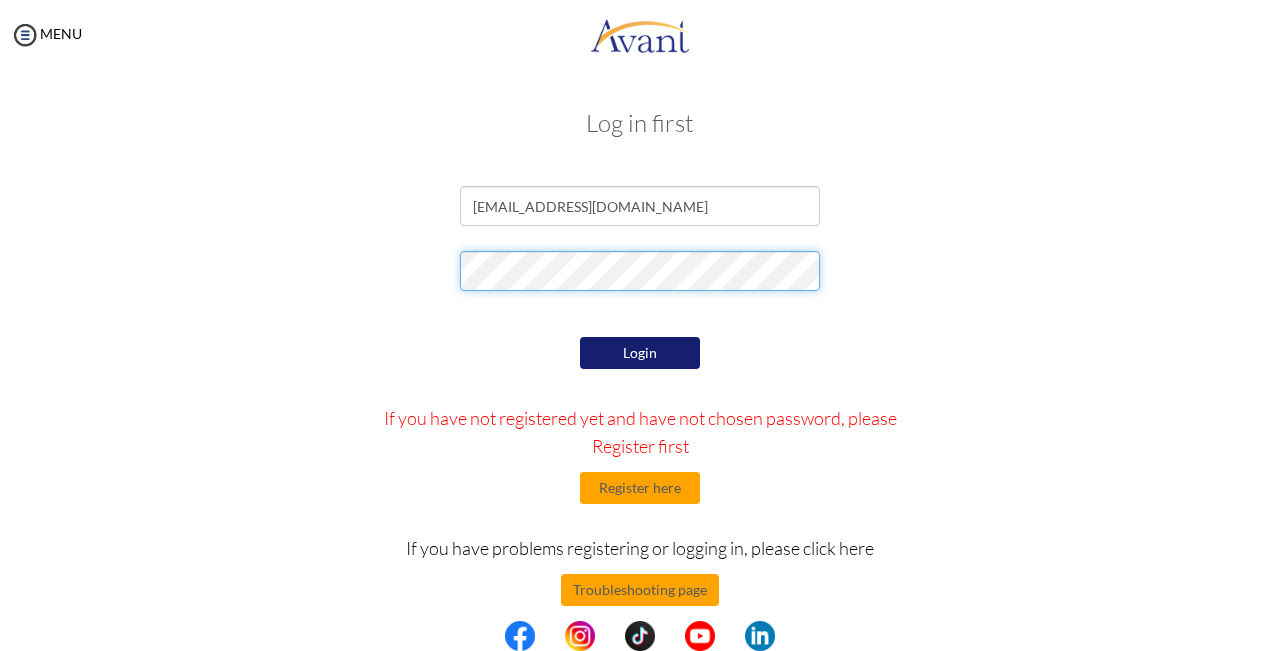 scroll, scrollTop: 22, scrollLeft: 0, axis: vertical 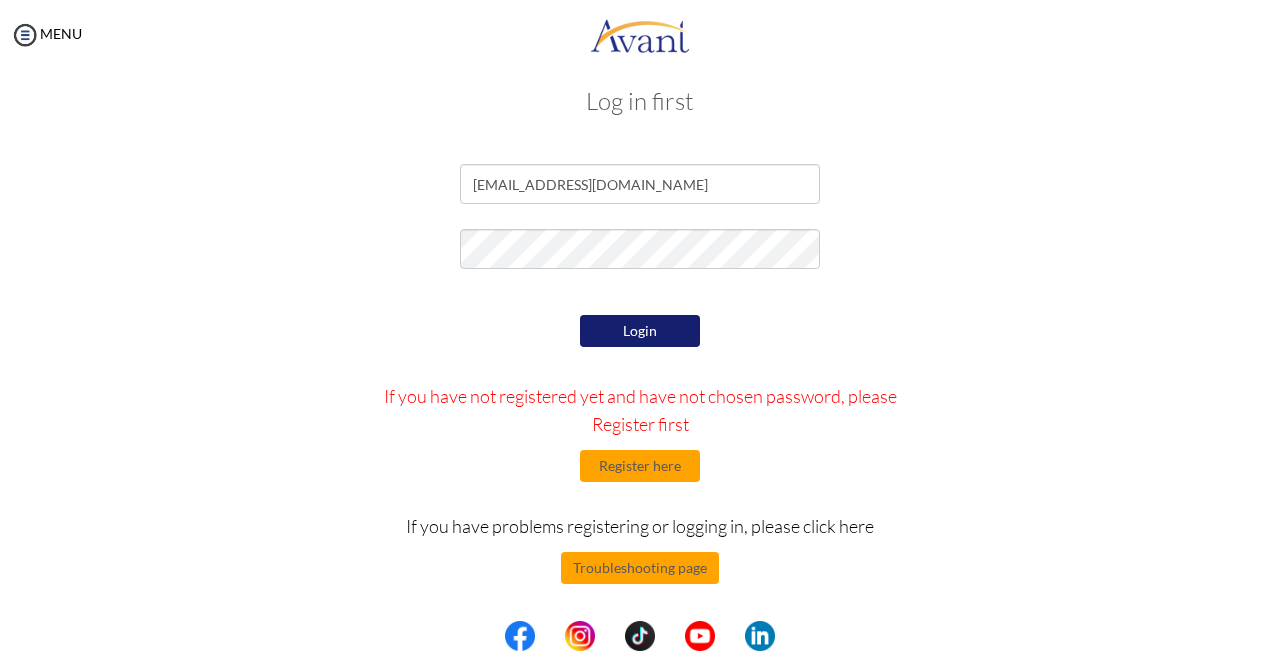 click on "Login" at bounding box center [640, 331] 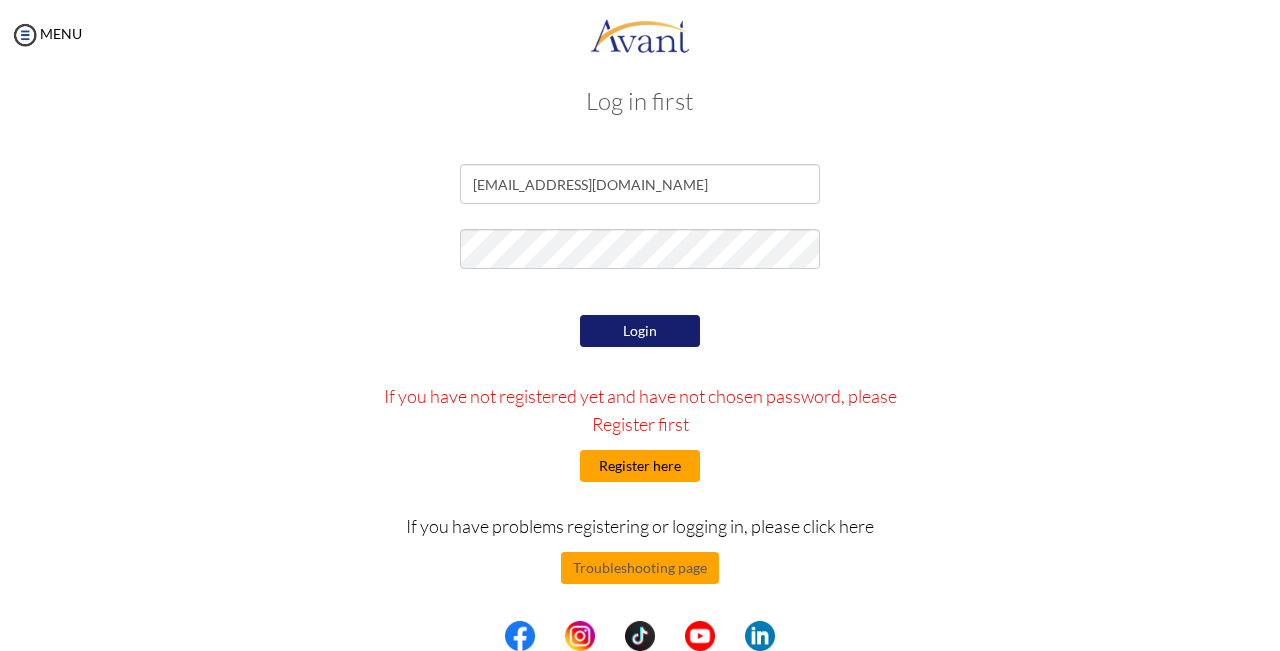 click on "Register here" at bounding box center (640, 466) 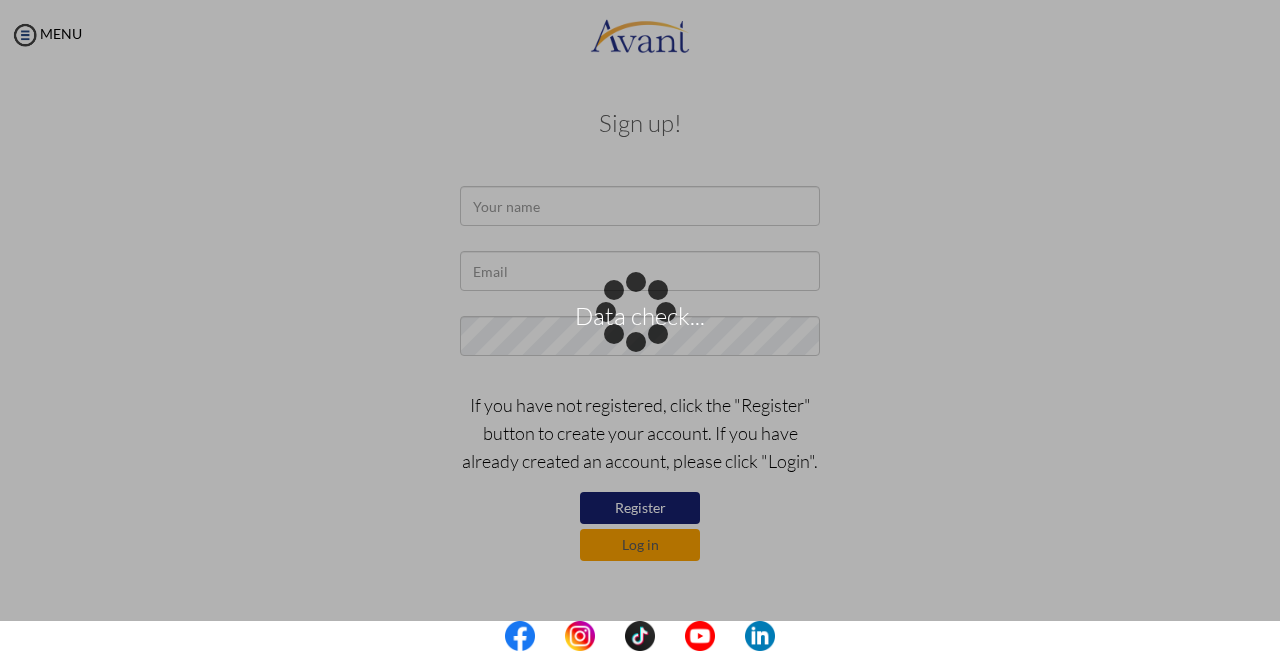 click on "Data check..." at bounding box center (640, 326) 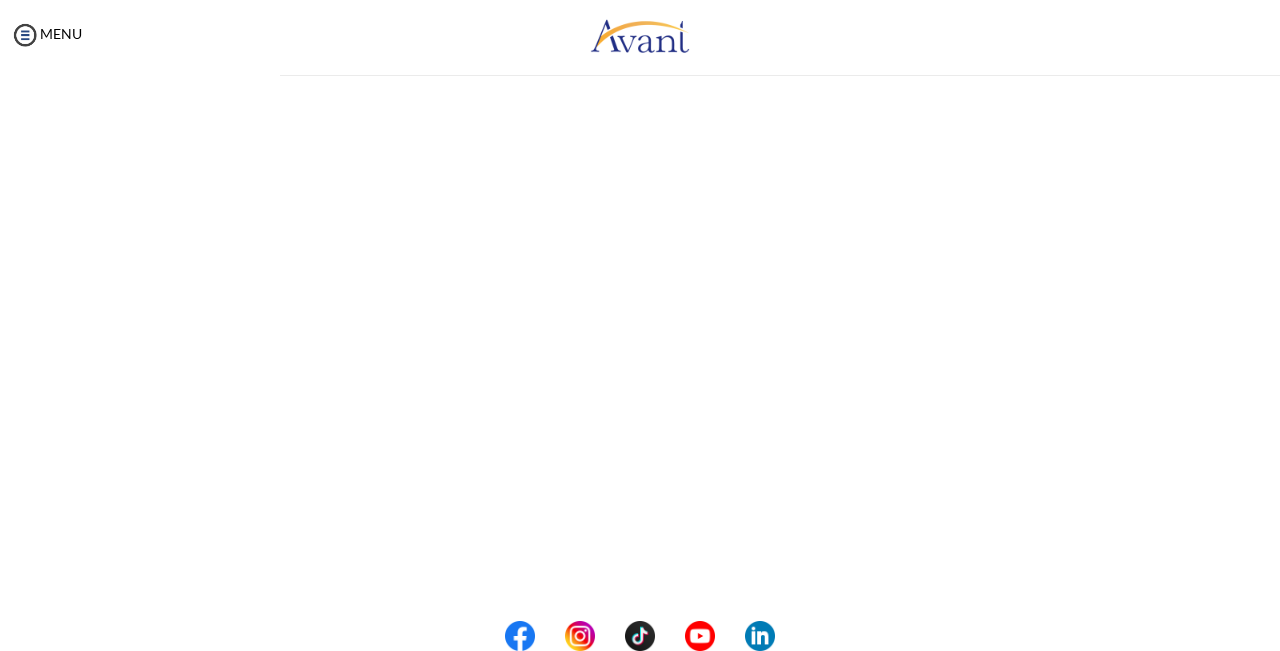 click on "My Status
What is the next step?
We would like you to watch the introductory video Begin with Avant
We would like you to watch the program video Watch Program Video
We would like you to complete English exam Take Language Test
We would like you to complete clinical assessment Take Clinical Test
We would like you to complete qualification survey Take Qualification Survey
We would like you to watch expectations video Watch Expectations Video
You will be contacted by recruiter to schedule a call.
Your application is being reviewed. Please check your email regularly.
Process Overview
Check off each step as you go to track your progress!
Application review
1 Watch the Avant Video Library ▢ Avant Video Library
Interview
1 Complete the Pre-Interview Survey ▢
2 ▢" at bounding box center [640, 395] 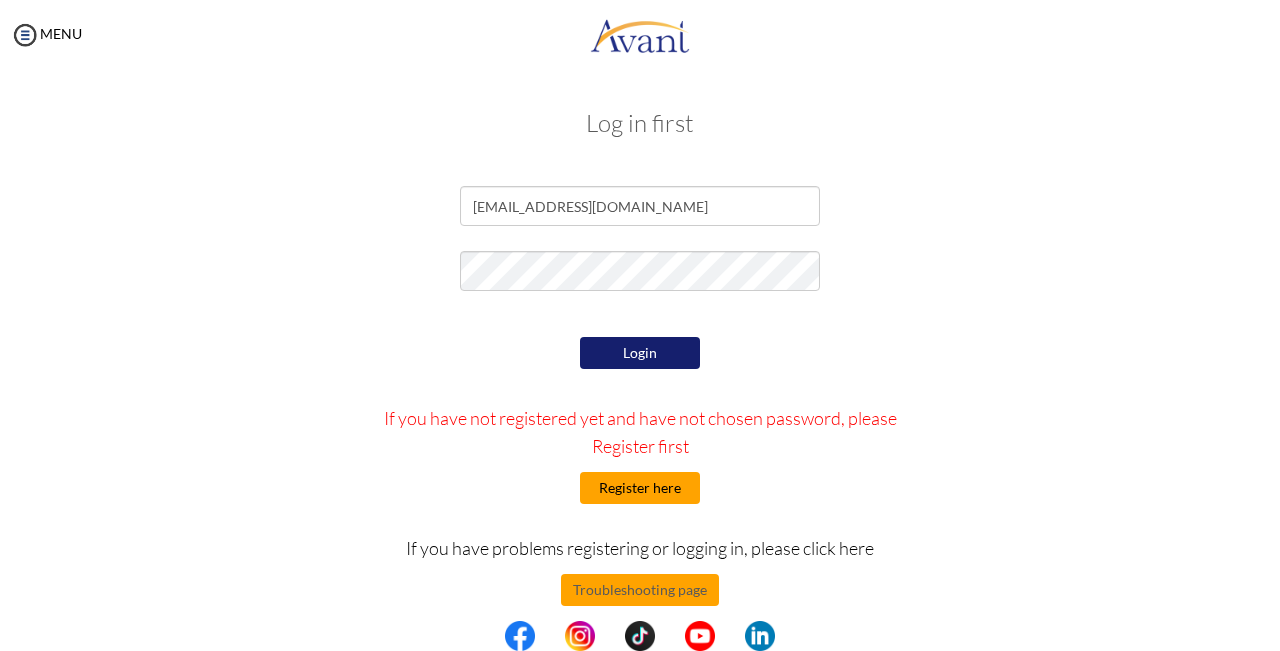 click on "Register here" at bounding box center (640, 488) 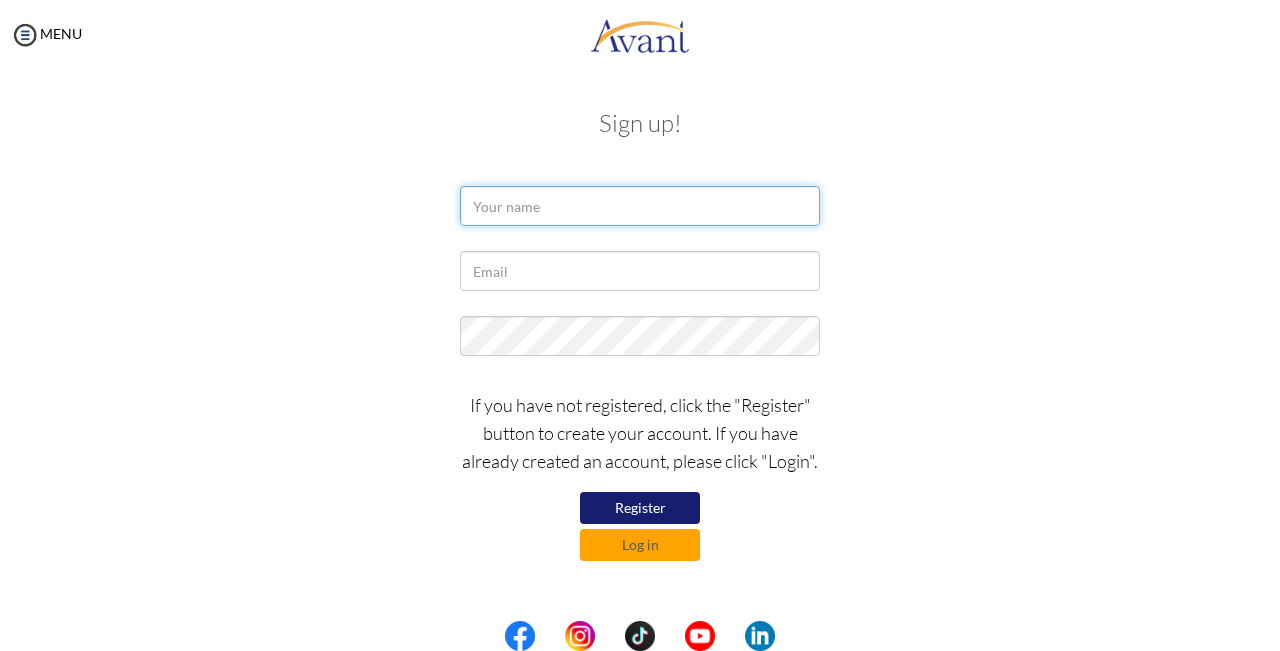 click at bounding box center [640, 206] 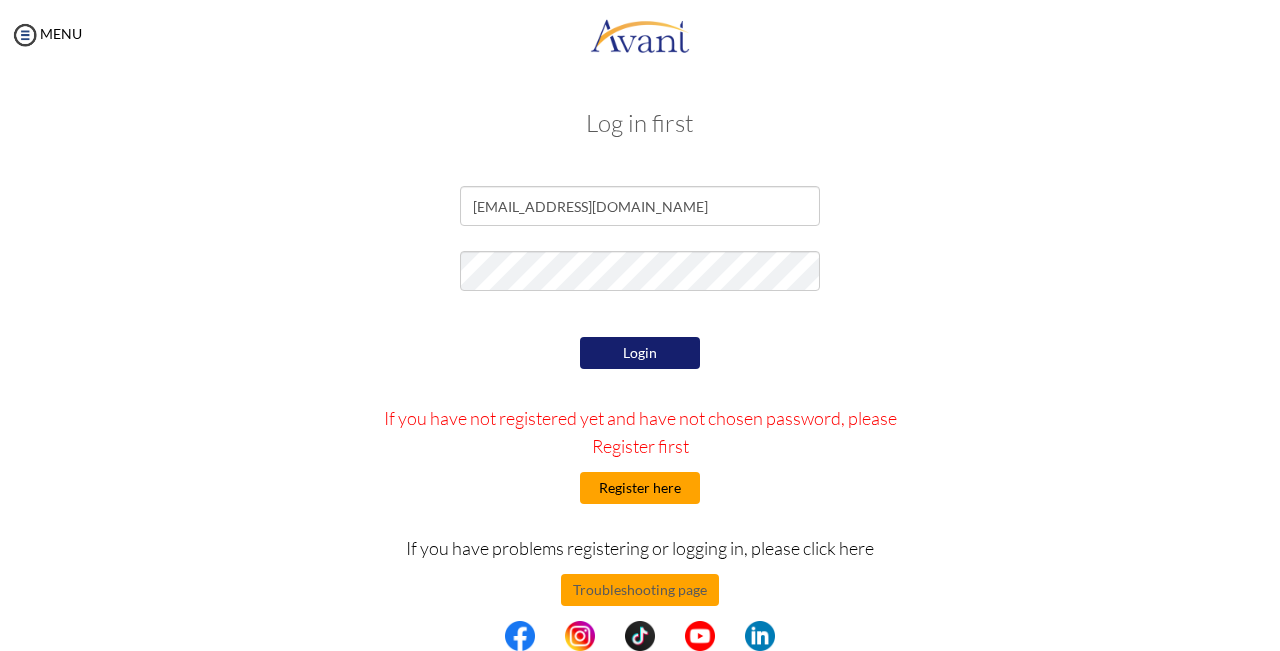 drag, startPoint x: 649, startPoint y: 435, endPoint x: 628, endPoint y: 493, distance: 61.68468 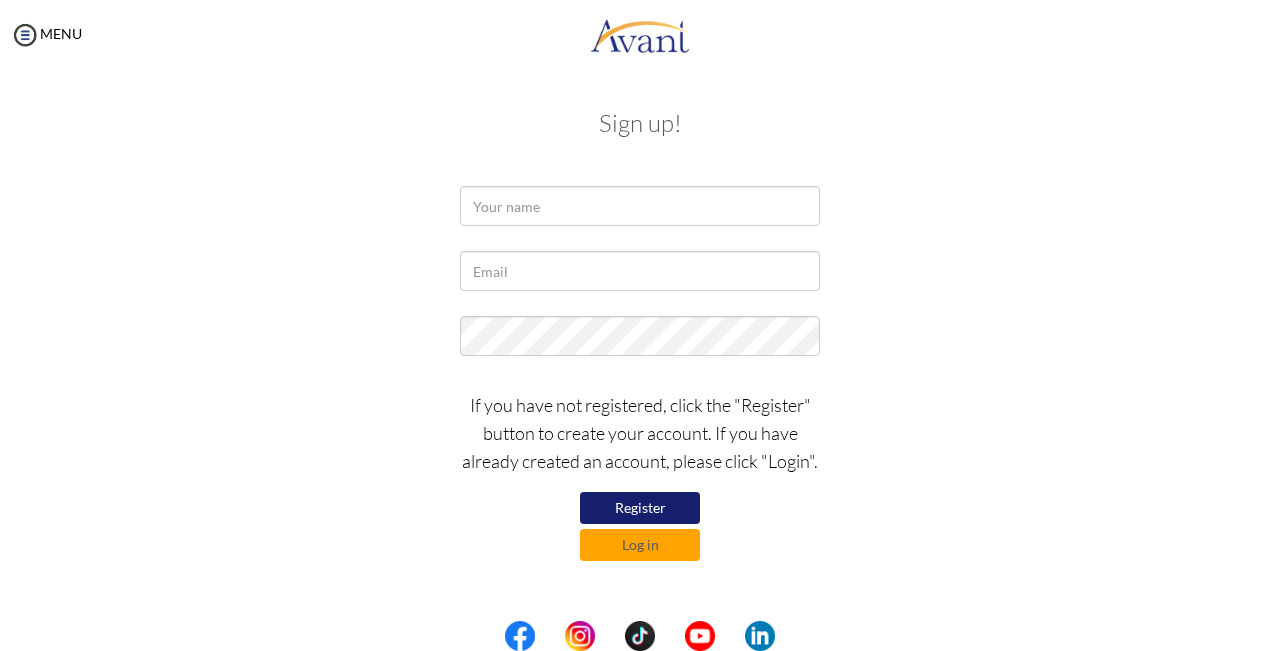 click on "Register" at bounding box center (640, 508) 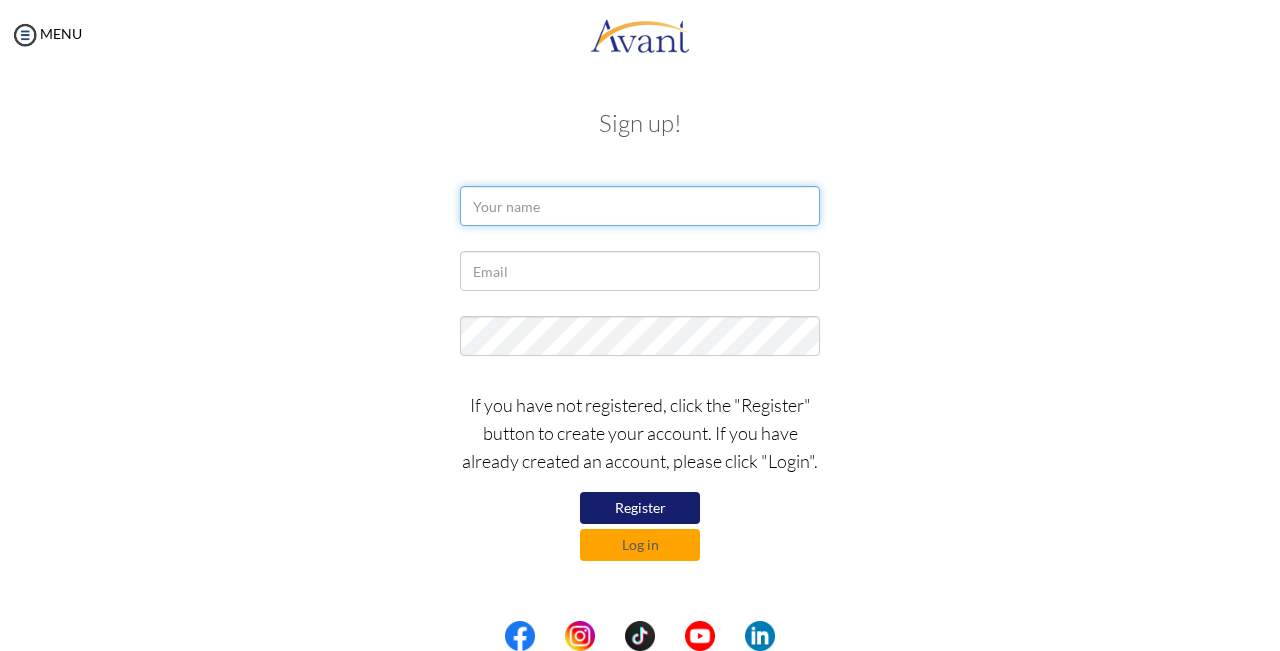 click at bounding box center (640, 206) 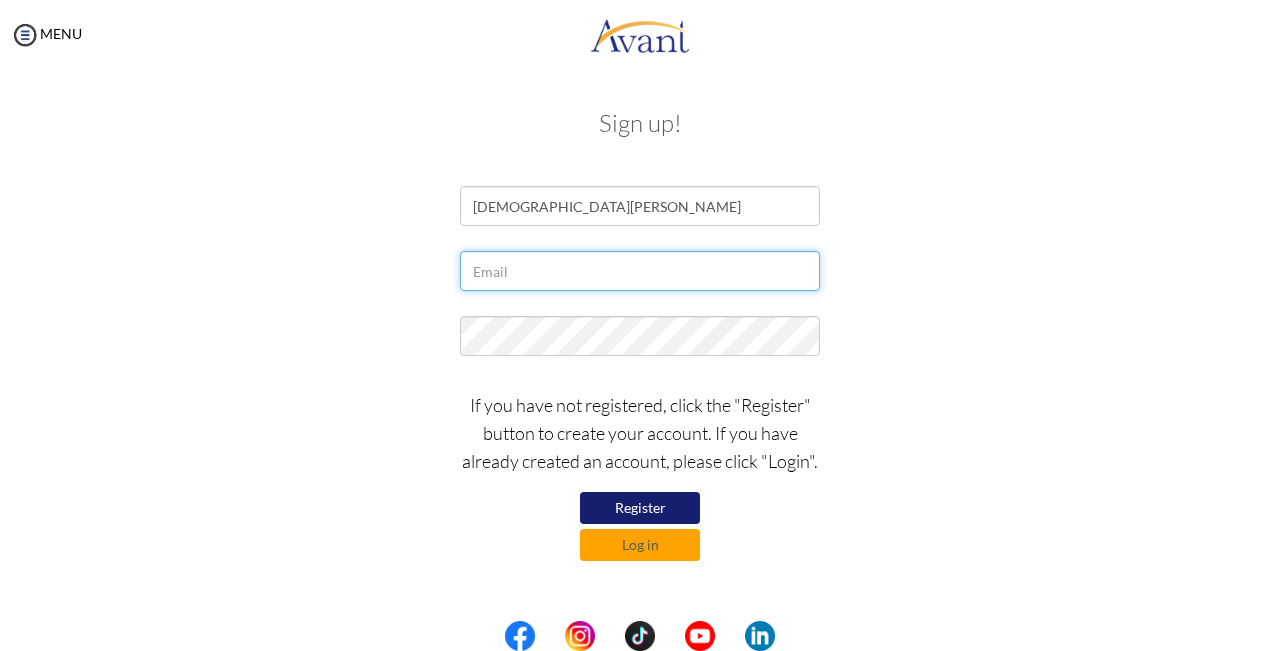 click at bounding box center [640, 271] 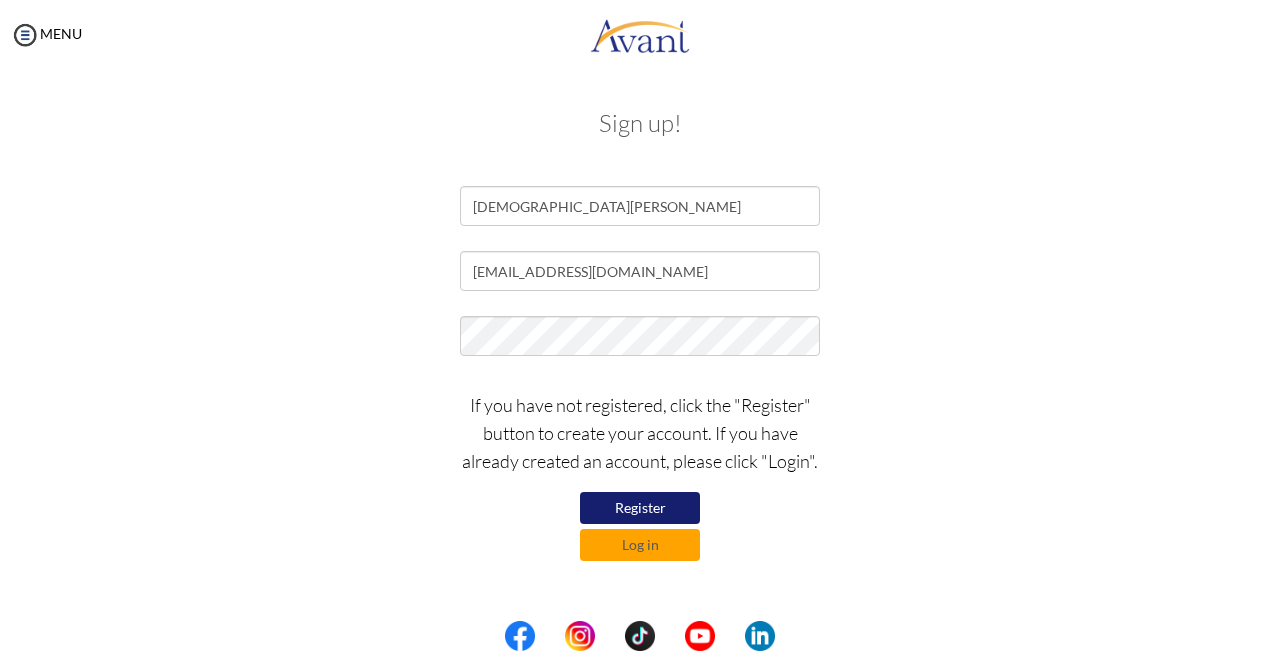click on "Register" at bounding box center [640, 508] 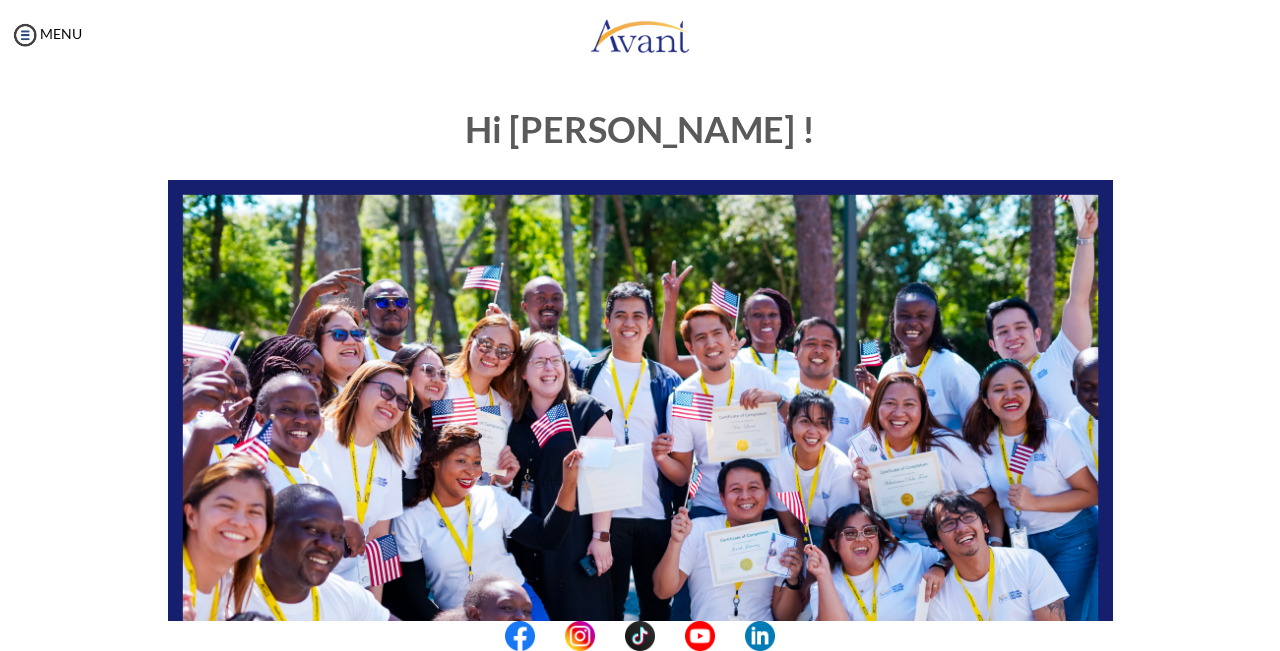 scroll, scrollTop: 0, scrollLeft: 0, axis: both 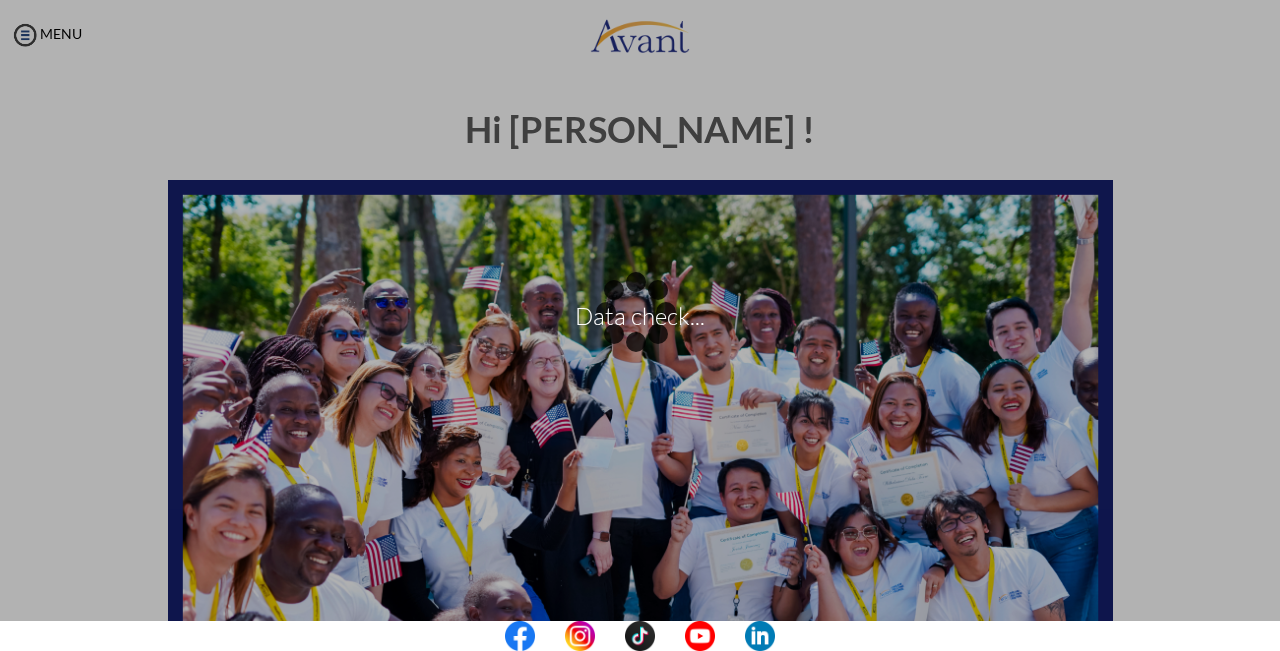 click on "Data check..." at bounding box center (640, 326) 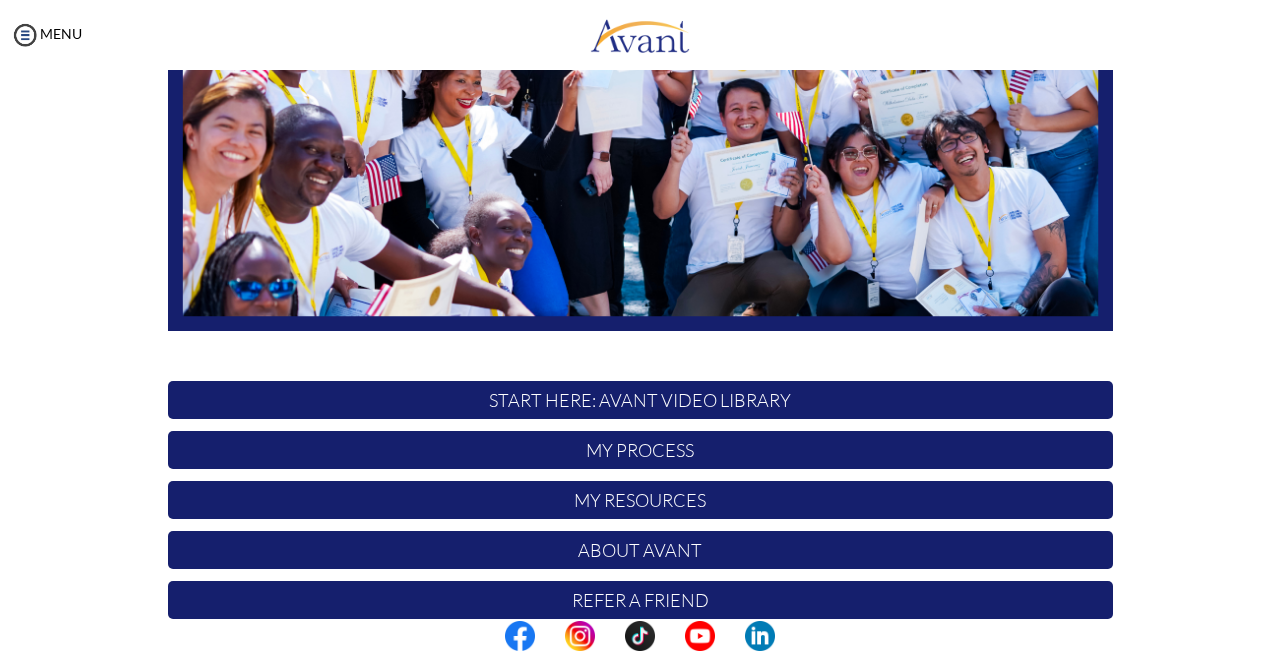 scroll, scrollTop: 410, scrollLeft: 0, axis: vertical 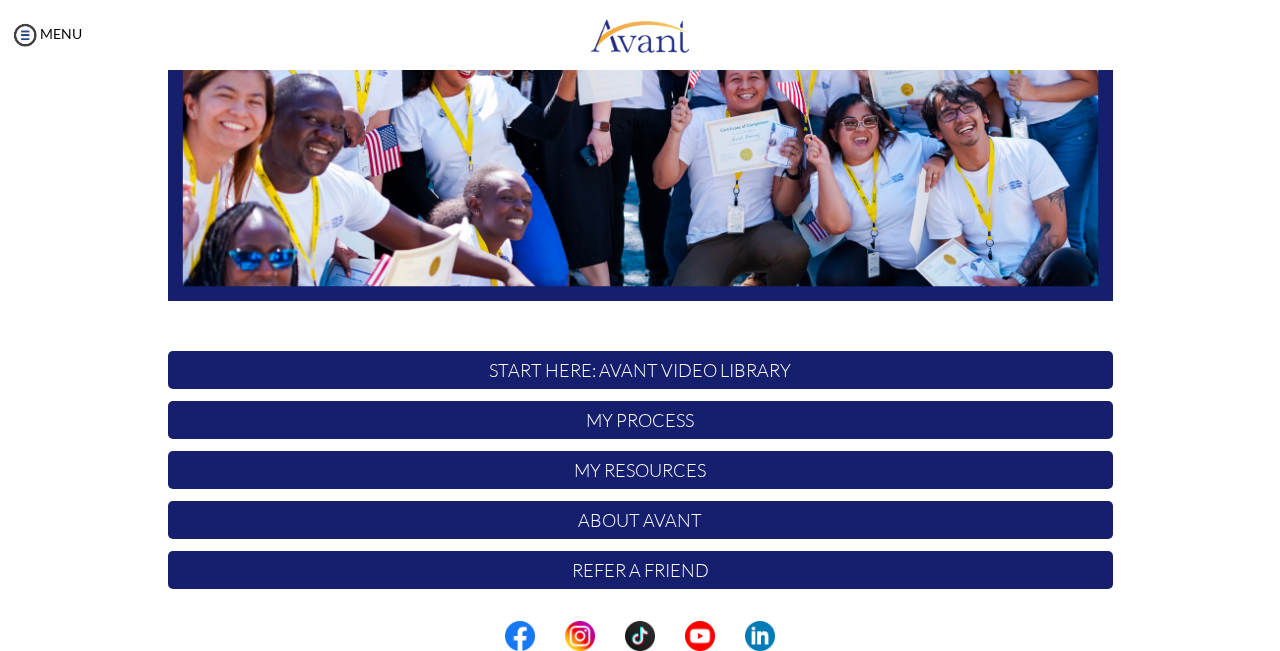 click on "START HERE: Avant Video Library" at bounding box center (640, 370) 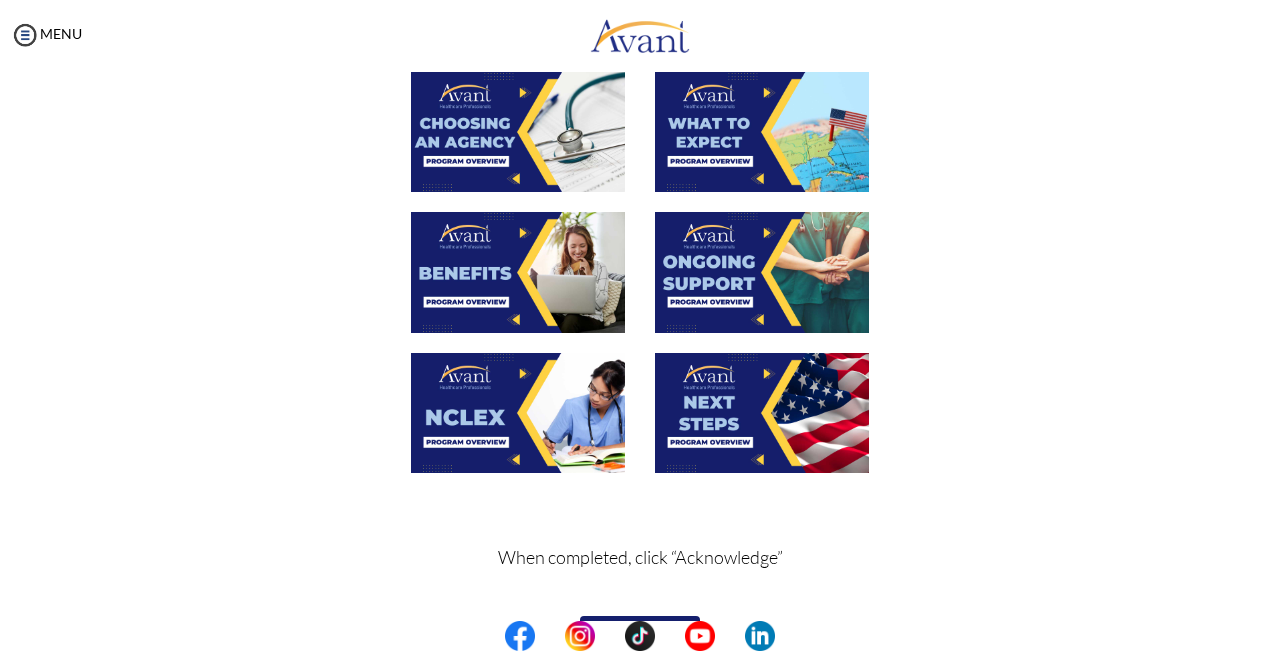 scroll, scrollTop: 793, scrollLeft: 0, axis: vertical 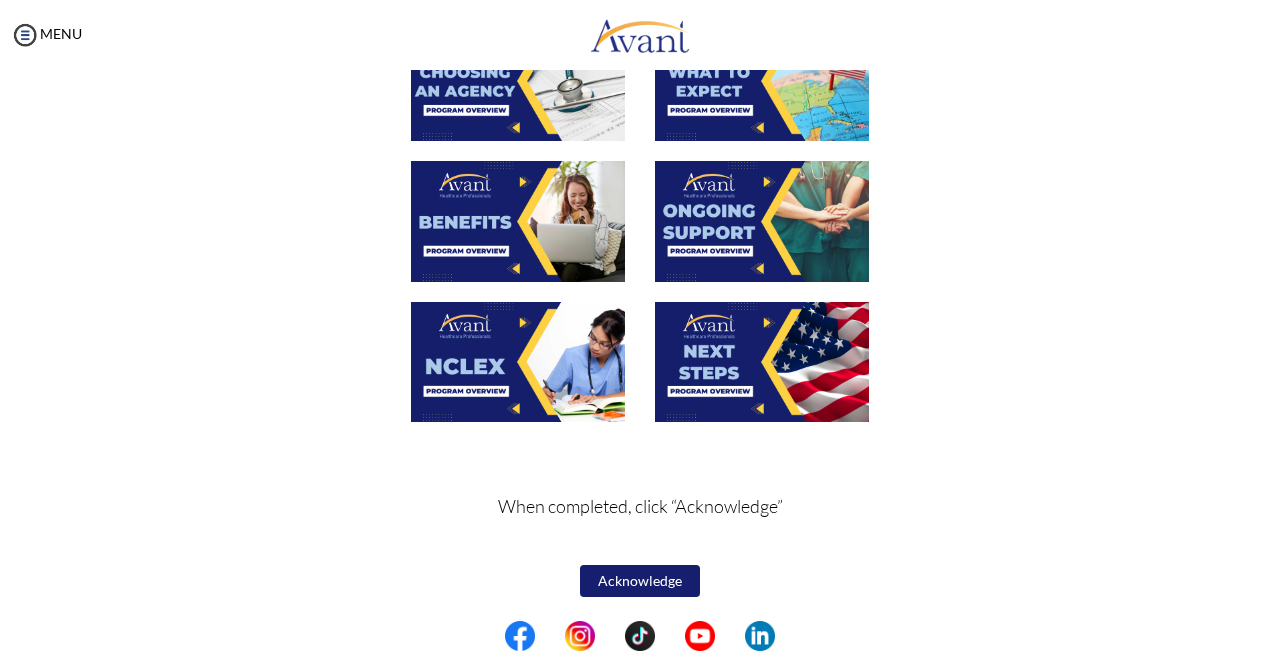 click at bounding box center [762, 362] 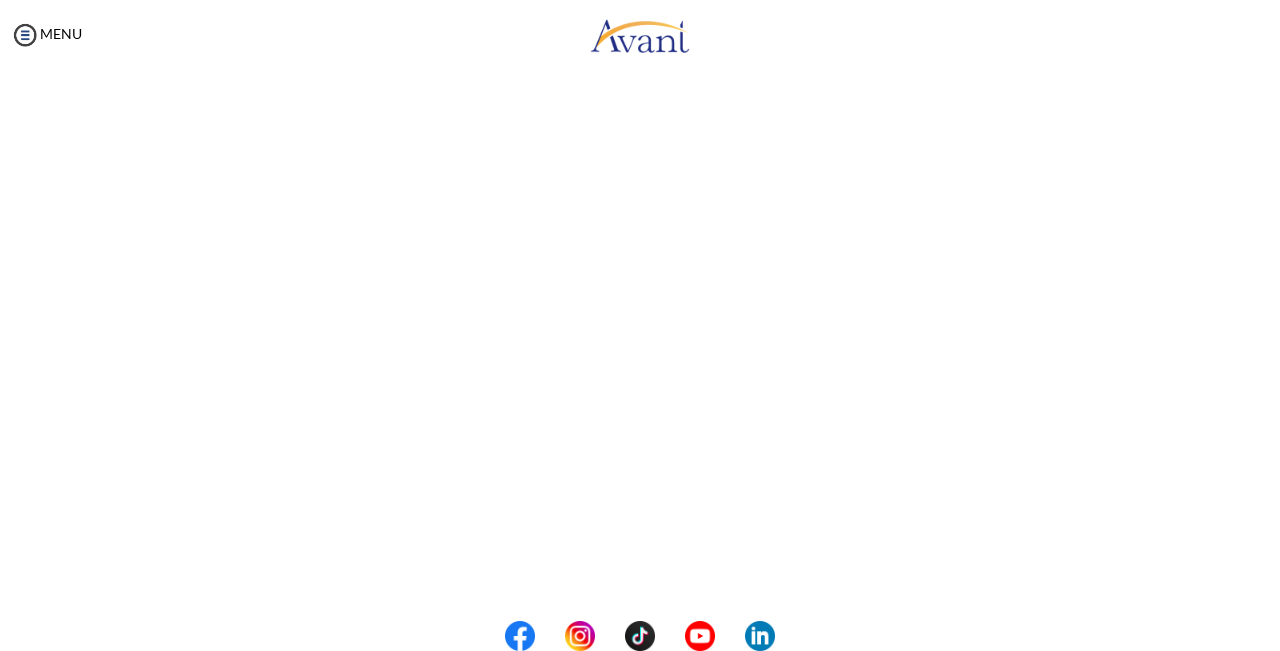 scroll, scrollTop: 356, scrollLeft: 0, axis: vertical 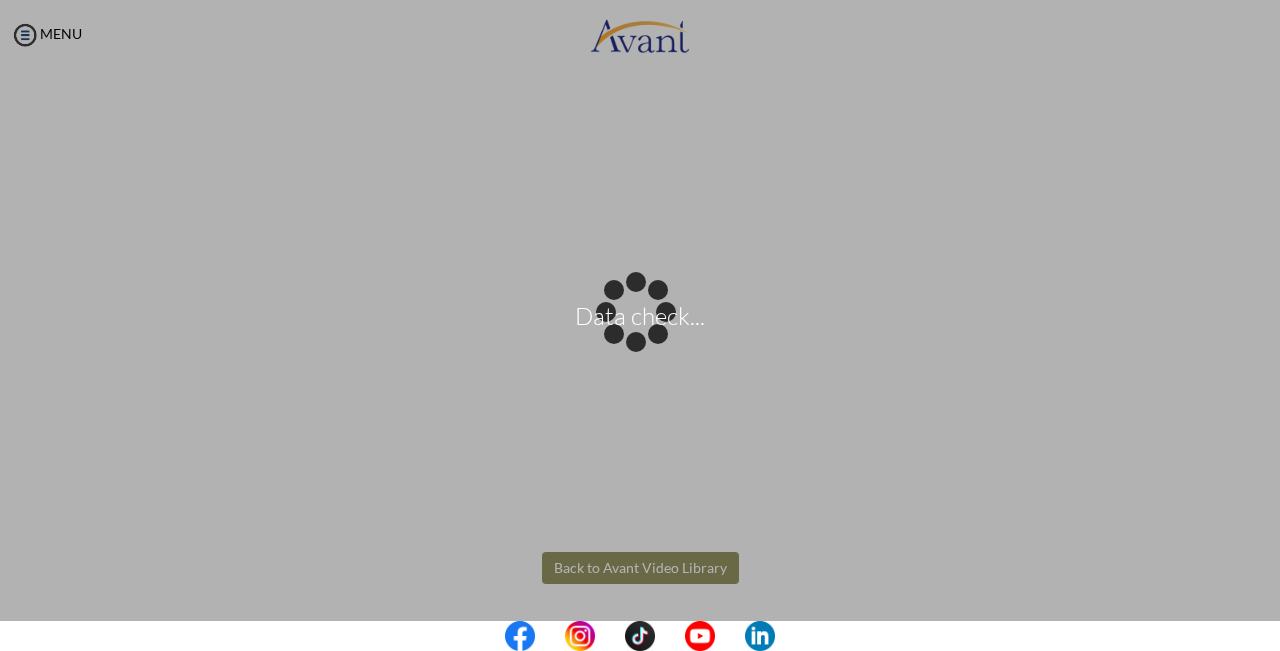 click on "Data check...
Maintenance break. Please come back in 2 hours.
MENU
My Status
What is the next step?
We would like you to watch the introductory video Begin with Avant
We would like you to watch the program video Watch Program Video
We would like you to complete English exam Take Language Test
We would like you to complete clinical assessment Take Clinical Test
We would like you to complete qualification survey Take Qualification Survey
We would like you to watch expectations video Watch Expectations Video
You will be contacted by recruiter to schedule a call.
Your application is being reviewed. Please check your email regularly.
Process Overview
Check off each step as you go to track your progress!" at bounding box center [640, 325] 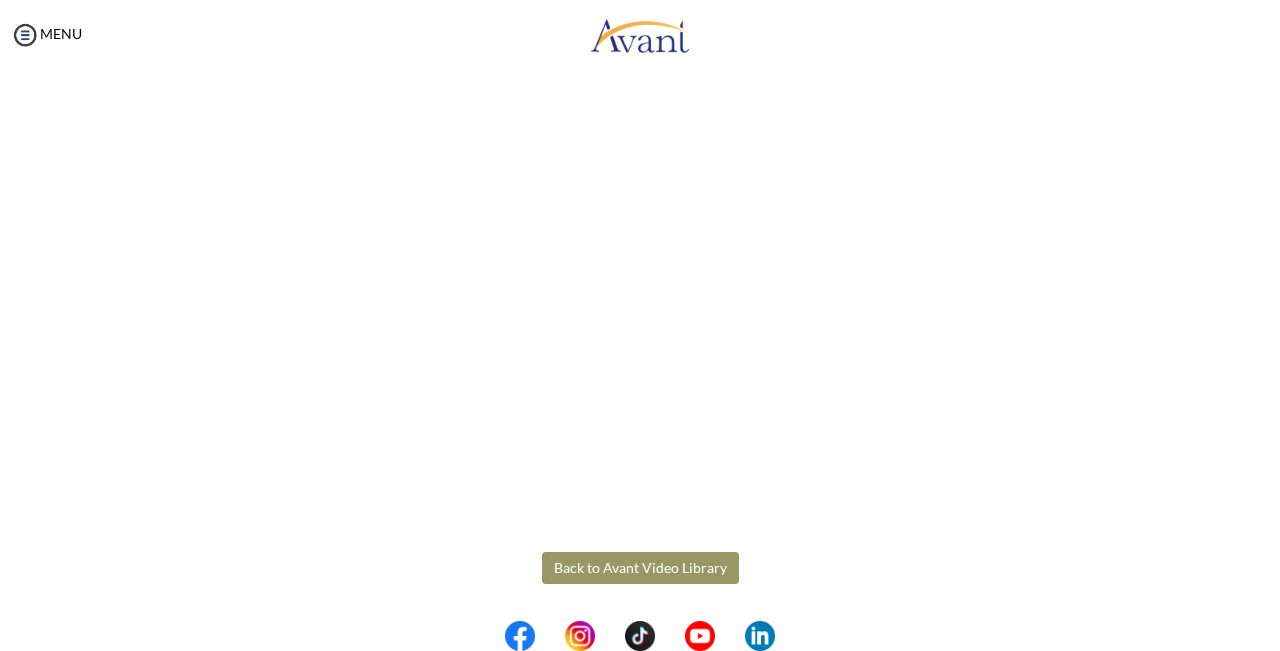 click on "Back to Avant Video Library" at bounding box center [640, 568] 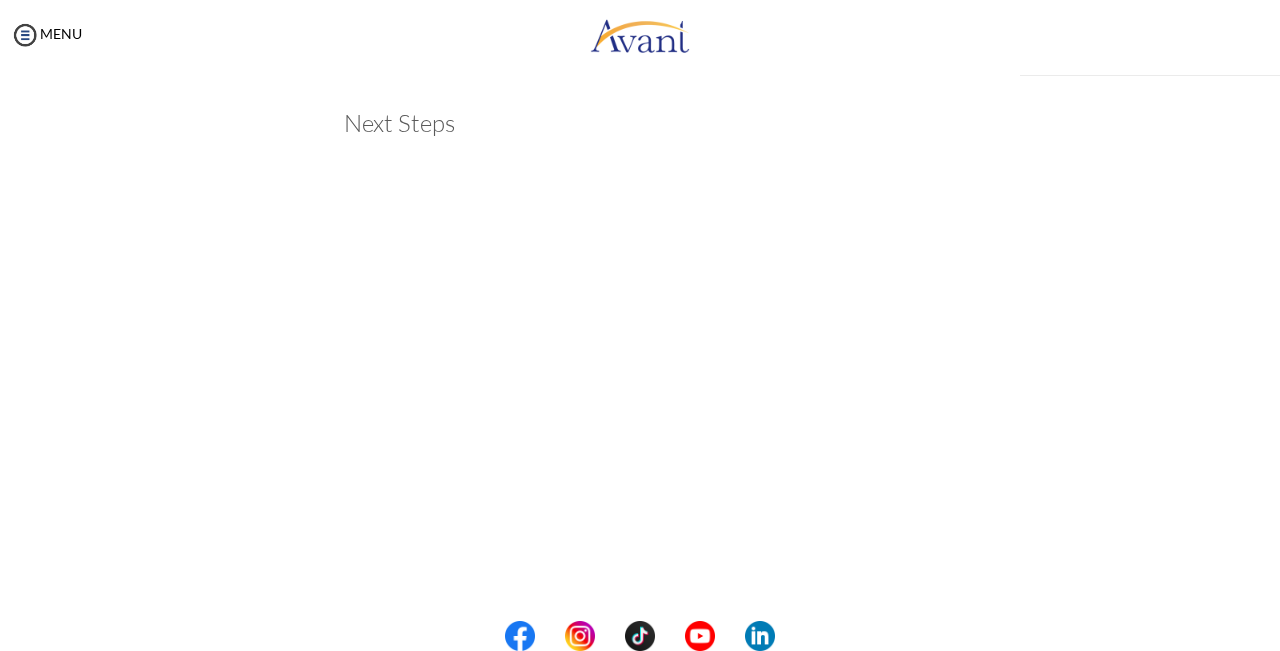 scroll, scrollTop: 546, scrollLeft: 0, axis: vertical 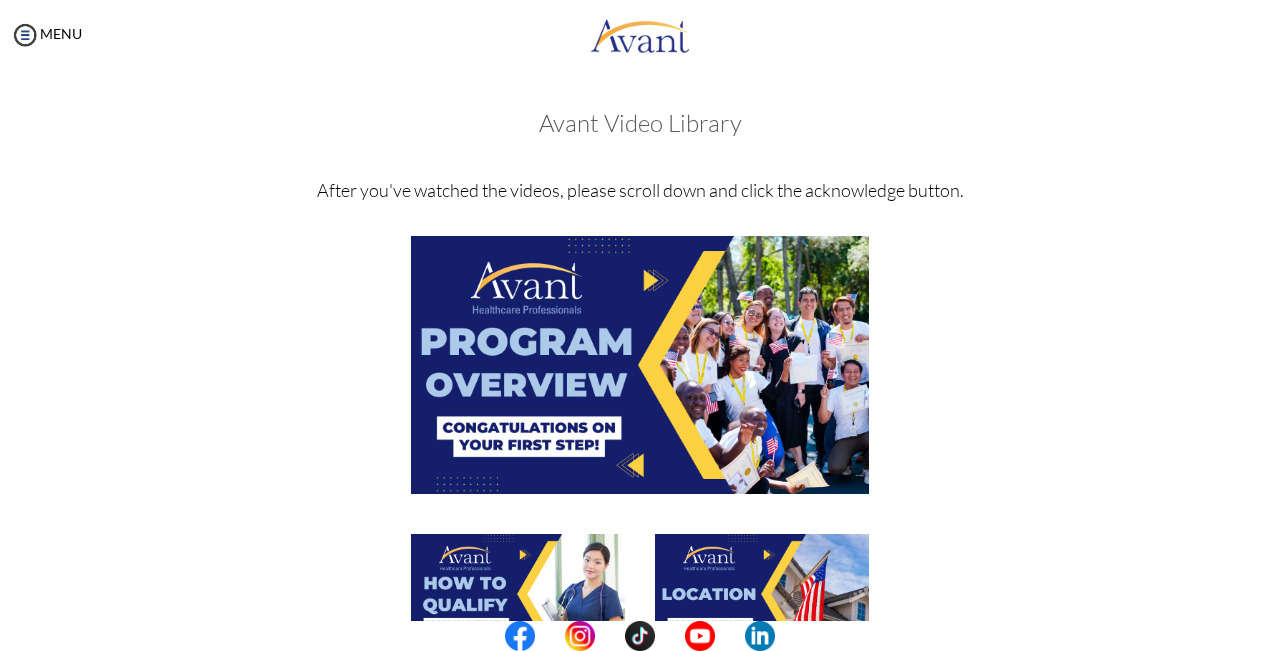 click at bounding box center [640, 364] 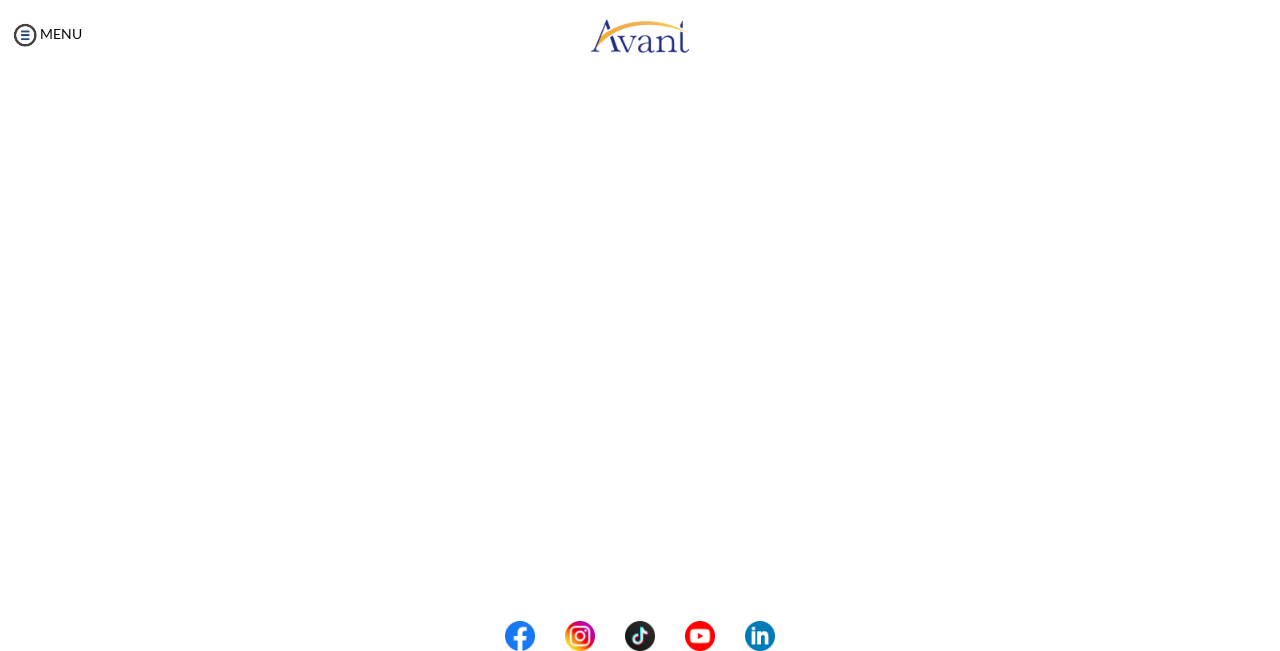 scroll, scrollTop: 221, scrollLeft: 0, axis: vertical 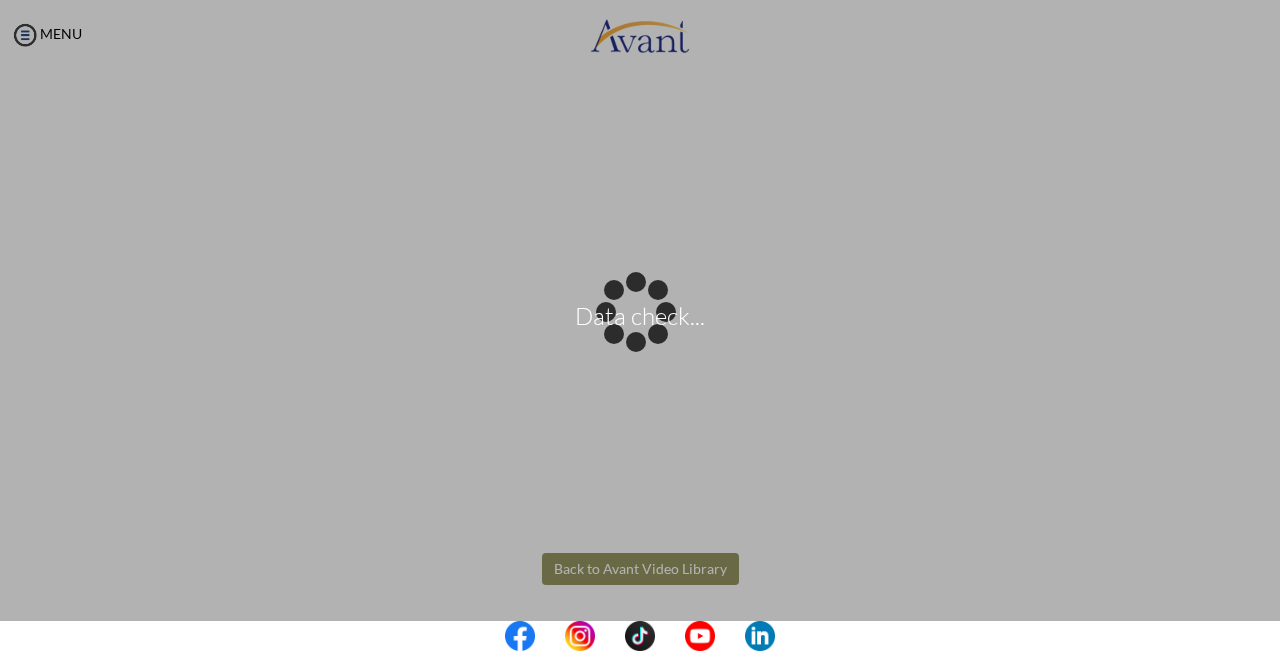 click on "Data check...
Maintenance break. Please come back in 2 hours.
MENU
My Status
What is the next step?
We would like you to watch the introductory video Begin with Avant
We would like you to watch the program video Watch Program Video
We would like you to complete English exam Take Language Test
We would like you to complete clinical assessment Take Clinical Test
We would like you to complete qualification survey Take Qualification Survey
We would like you to watch expectations video Watch Expectations Video
You will be contacted by recruiter to schedule a call.
Your application is being reviewed. Please check your email regularly.
Process Overview
Check off each step as you go to track your progress!" at bounding box center [640, 325] 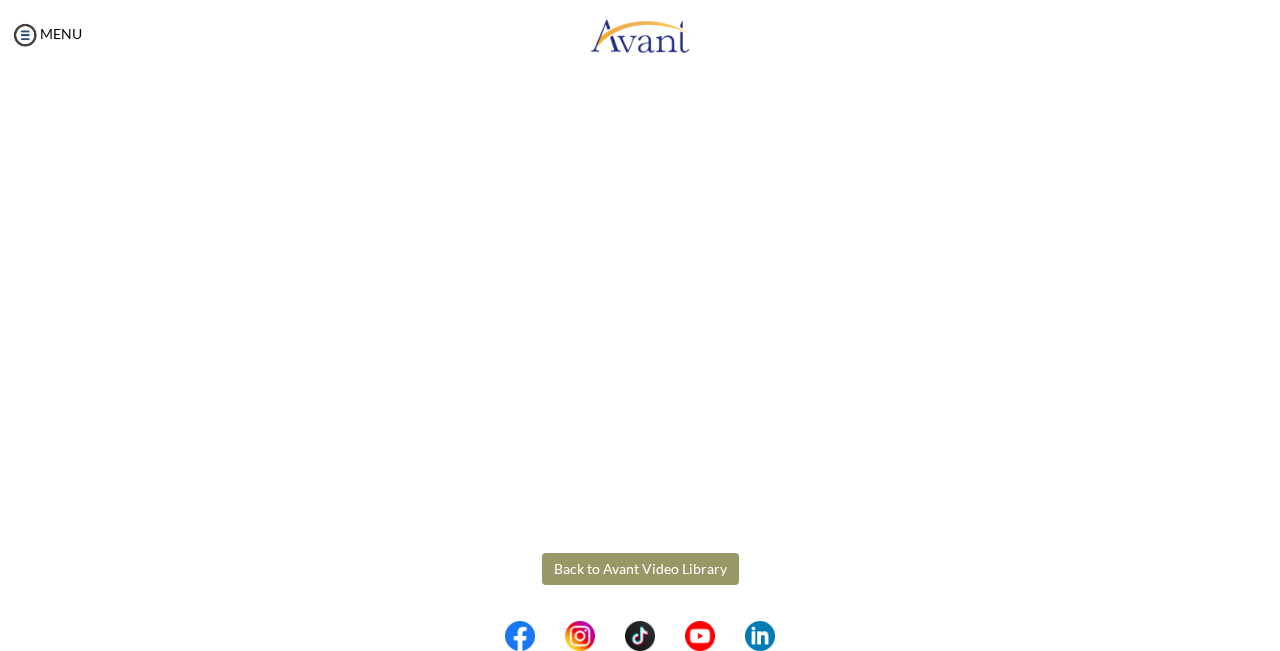 click on "Back to Avant Video Library" at bounding box center (640, 569) 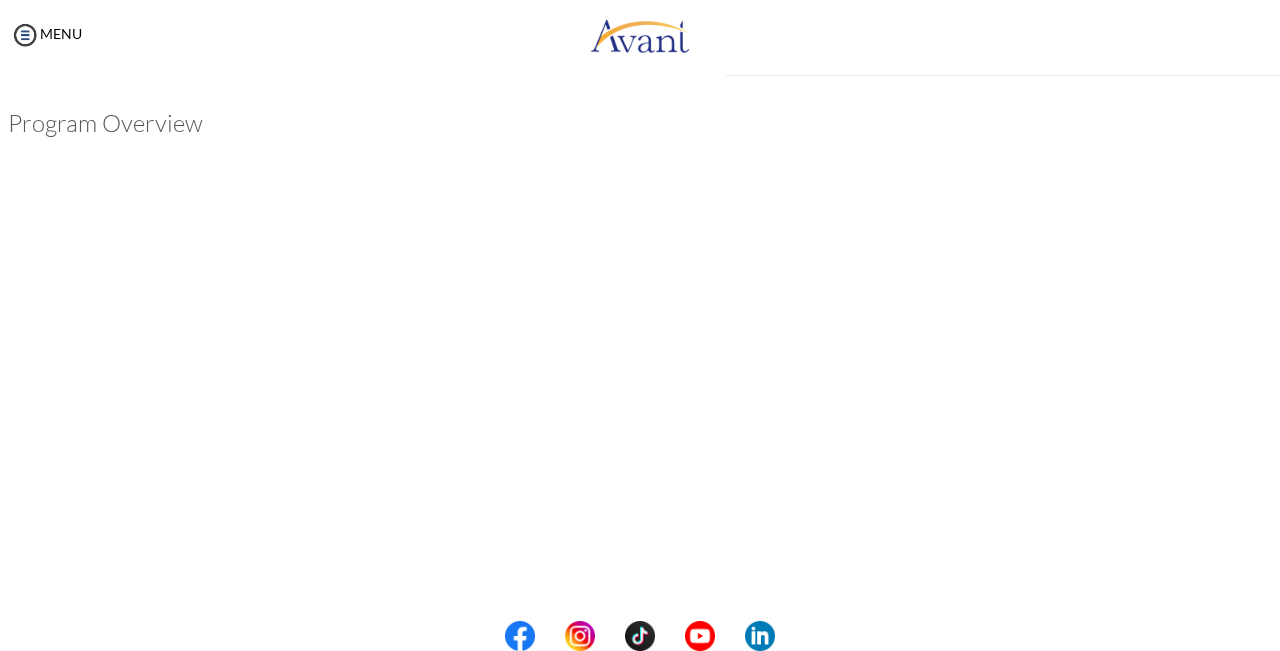 scroll, scrollTop: 332, scrollLeft: 0, axis: vertical 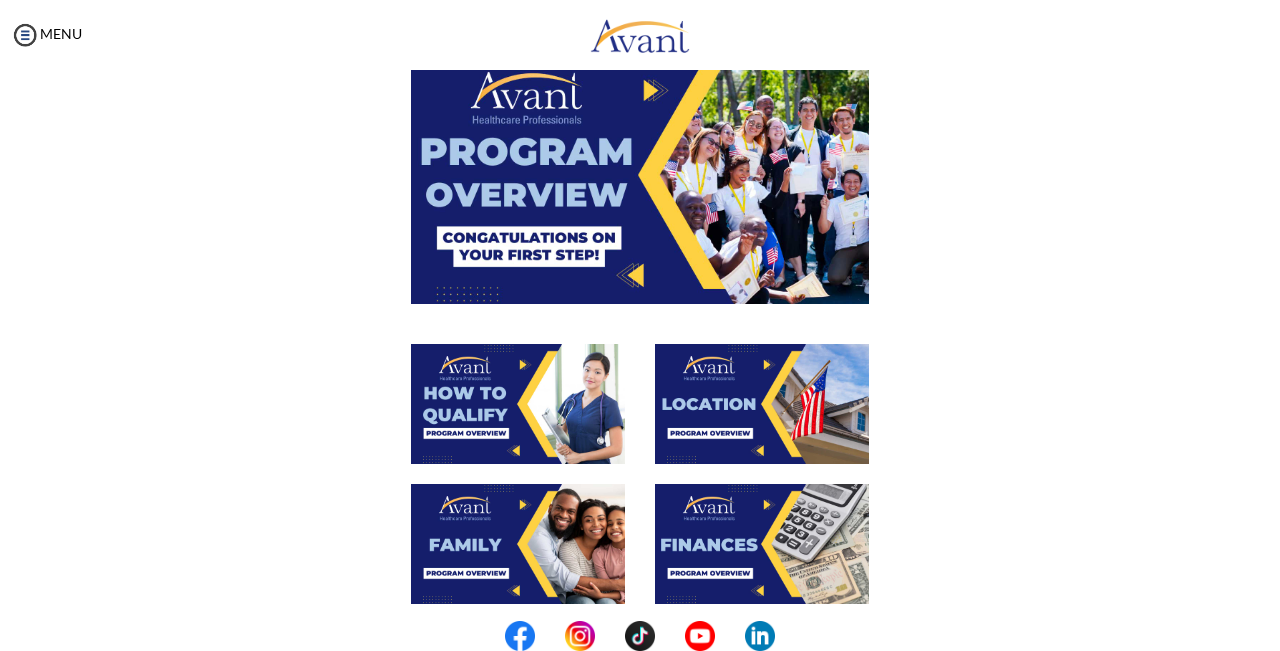 click at bounding box center [518, 404] 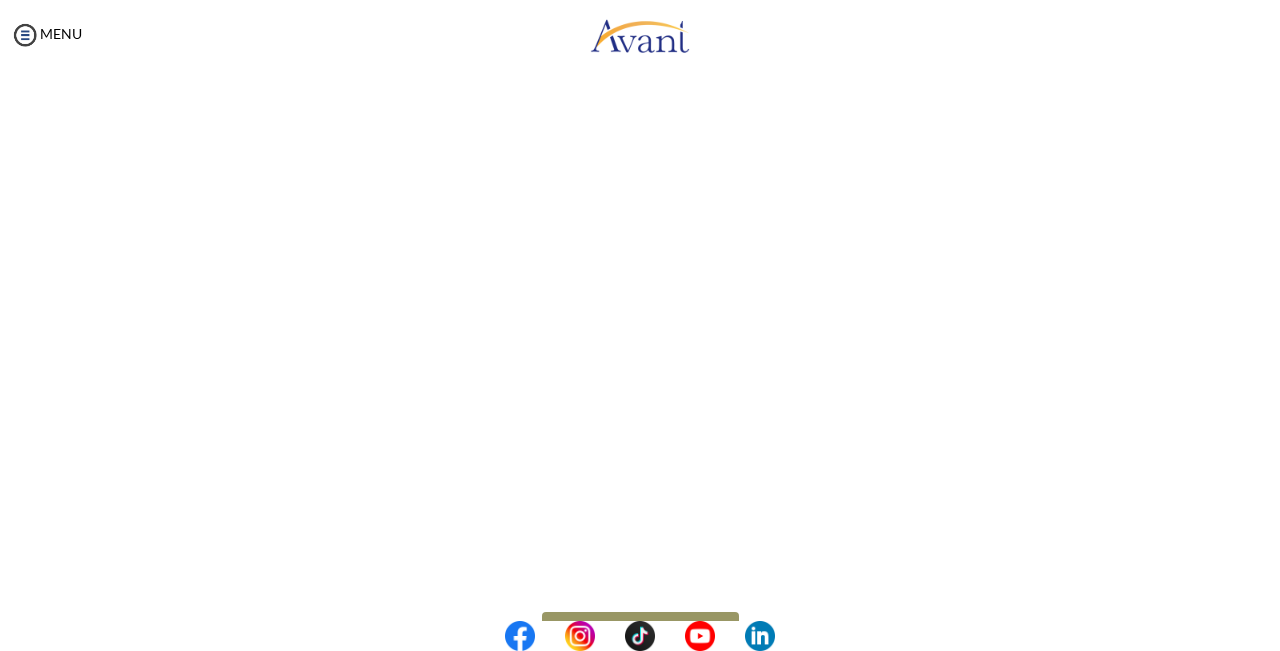 scroll, scrollTop: 332, scrollLeft: 0, axis: vertical 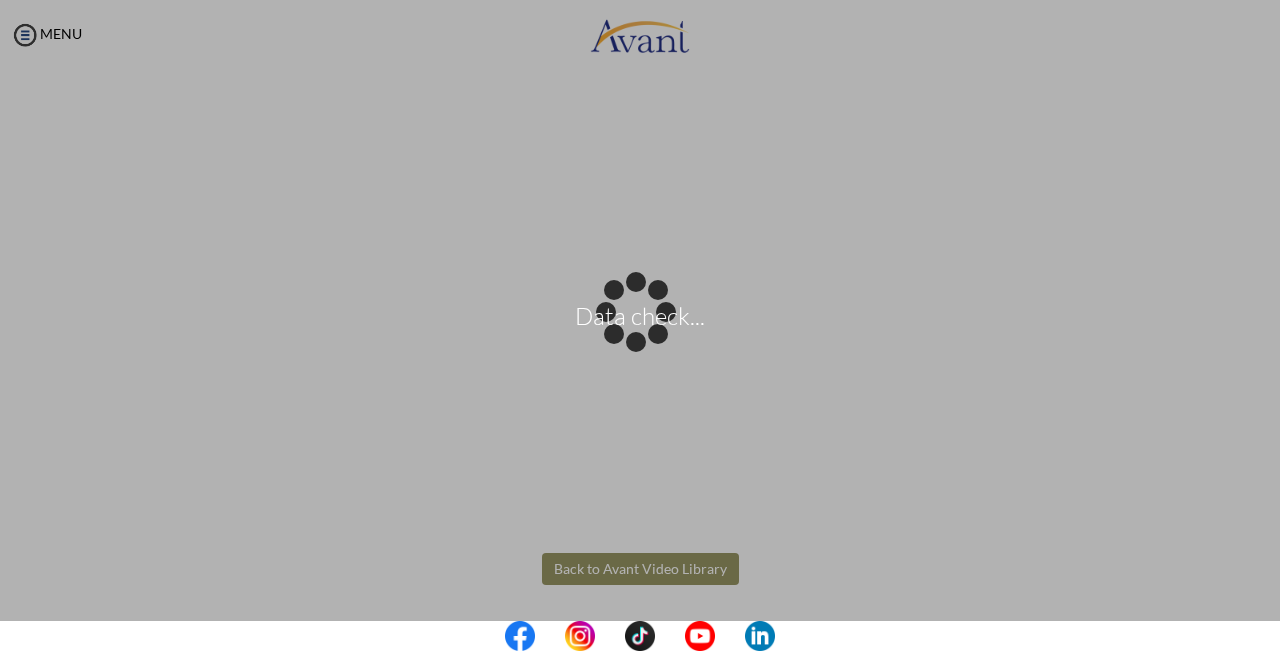 click on "Data check...
Maintenance break. Please come back in 2 hours.
MENU
My Status
What is the next step?
We would like you to watch the introductory video Begin with Avant
We would like you to watch the program video Watch Program Video
We would like you to complete English exam Take Language Test
We would like you to complete clinical assessment Take Clinical Test
We would like you to complete qualification survey Take Qualification Survey
We would like you to watch expectations video Watch Expectations Video
You will be contacted by recruiter to schedule a call.
Your application is being reviewed. Please check your email regularly.
Process Overview
Check off each step as you go to track your progress!" at bounding box center [640, 325] 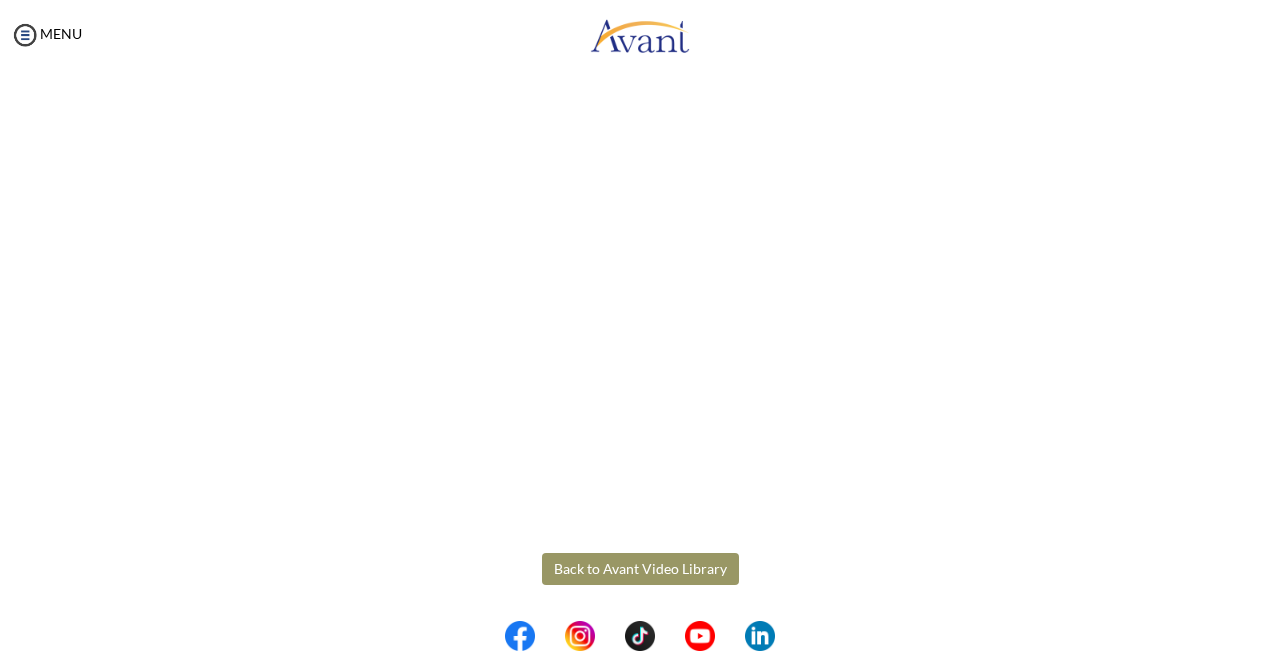 click on "Back to Avant Video Library" at bounding box center [640, 569] 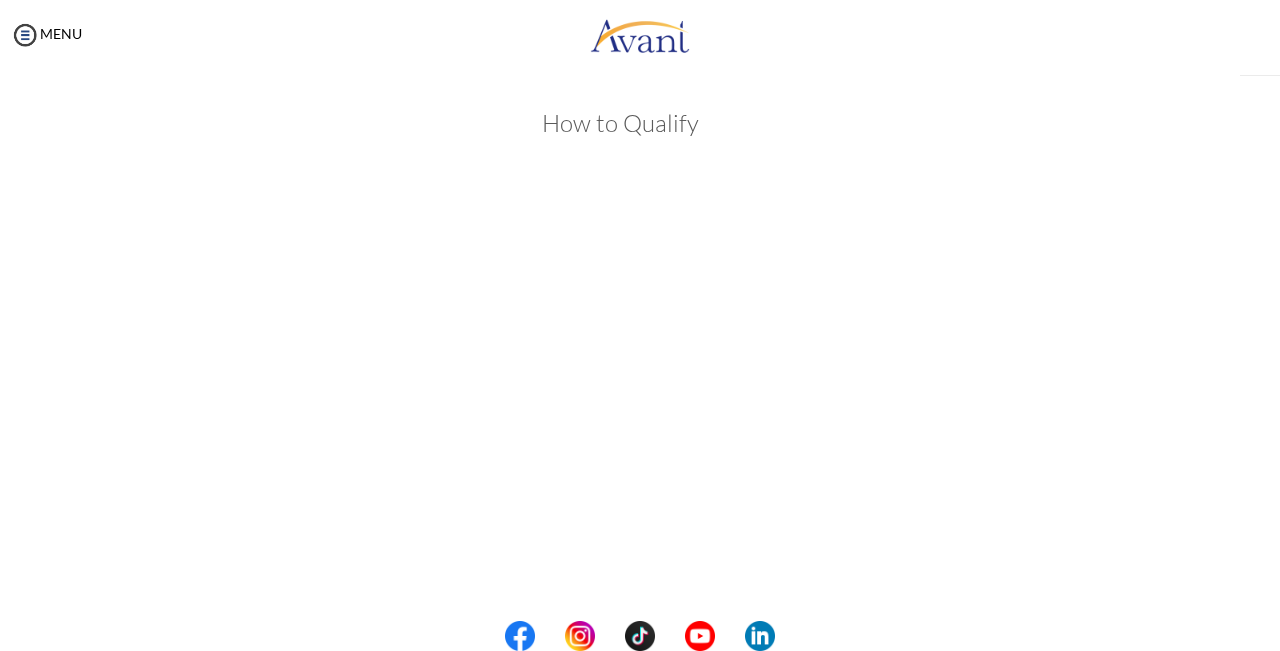 scroll, scrollTop: 332, scrollLeft: 0, axis: vertical 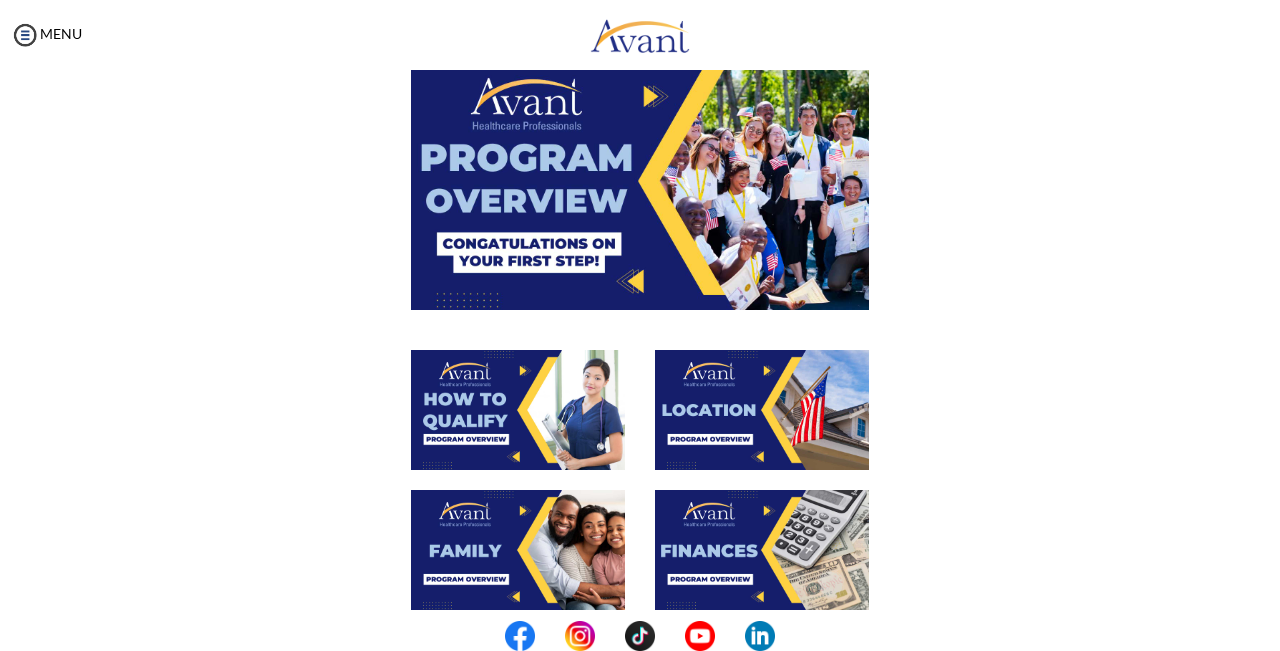 click at bounding box center (762, 410) 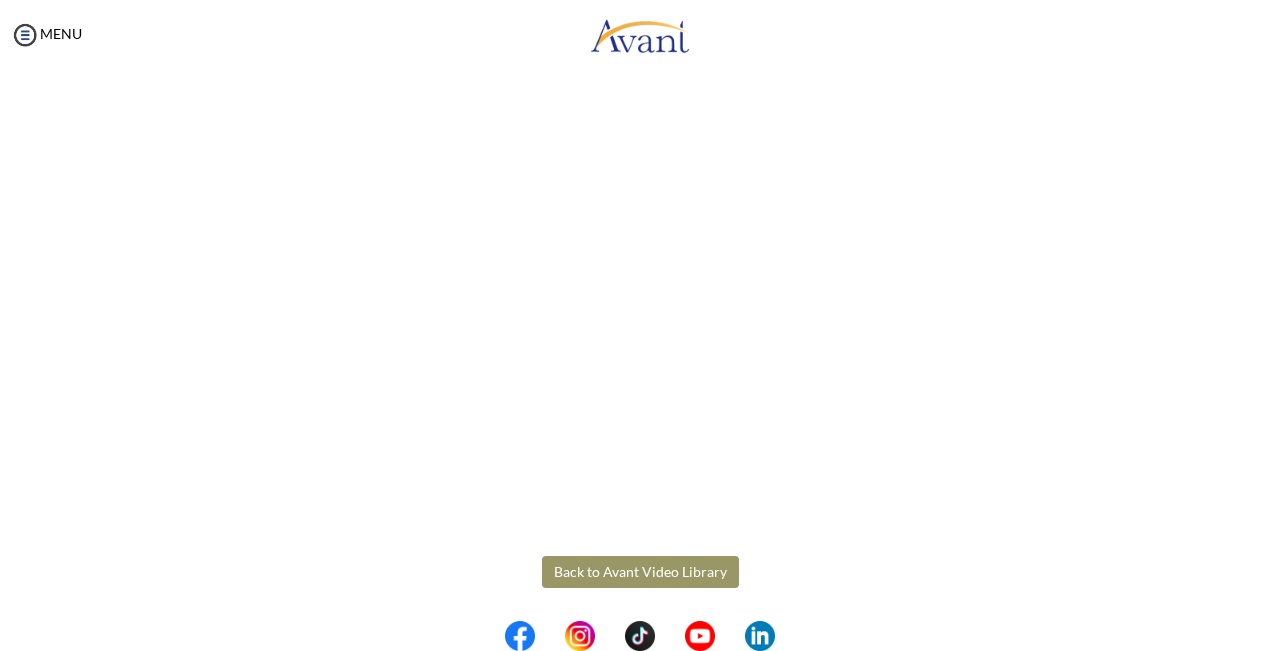 scroll, scrollTop: 332, scrollLeft: 0, axis: vertical 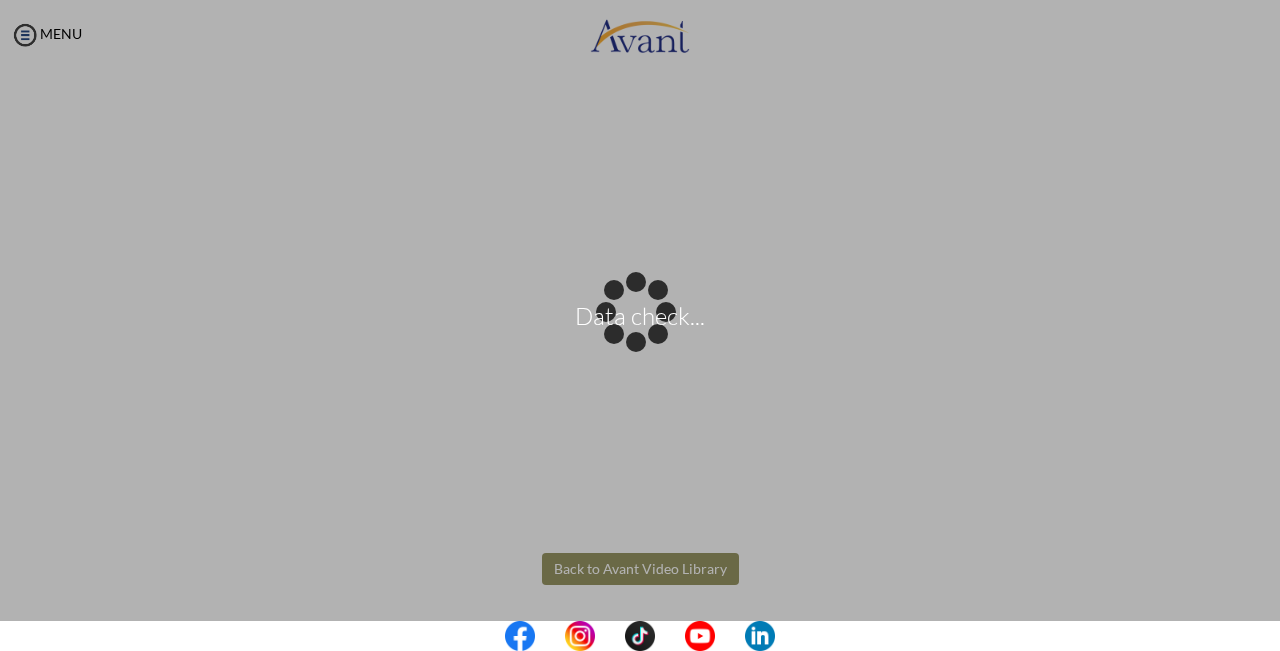 click on "Data check...
Maintenance break. Please come back in 2 hours.
MENU
My Status
What is the next step?
We would like you to watch the introductory video Begin with Avant
We would like you to watch the program video Watch Program Video
We would like you to complete English exam Take Language Test
We would like you to complete clinical assessment Take Clinical Test
We would like you to complete qualification survey Take Qualification Survey
We would like you to watch expectations video Watch Expectations Video
You will be contacted by recruiter to schedule a call.
Your application is being reviewed. Please check your email regularly.
Process Overview
Check off each step as you go to track your progress!" at bounding box center [640, 325] 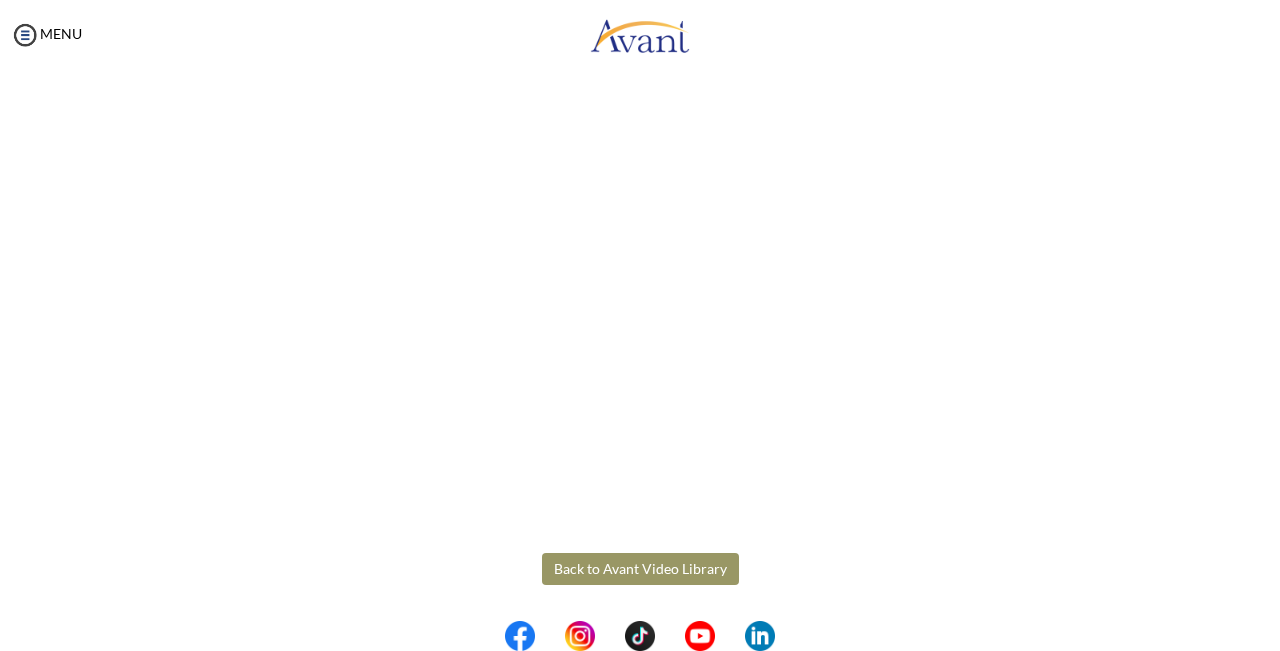 click on "Back to Avant Video Library" at bounding box center (640, 569) 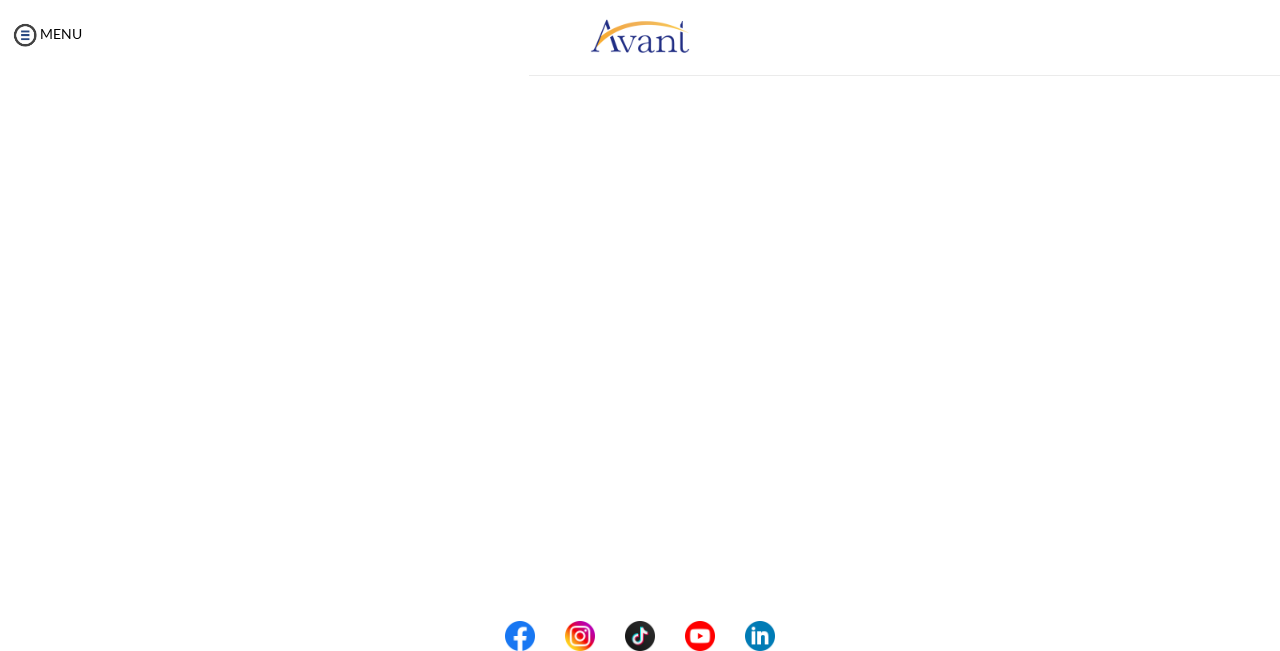 scroll, scrollTop: 0, scrollLeft: 0, axis: both 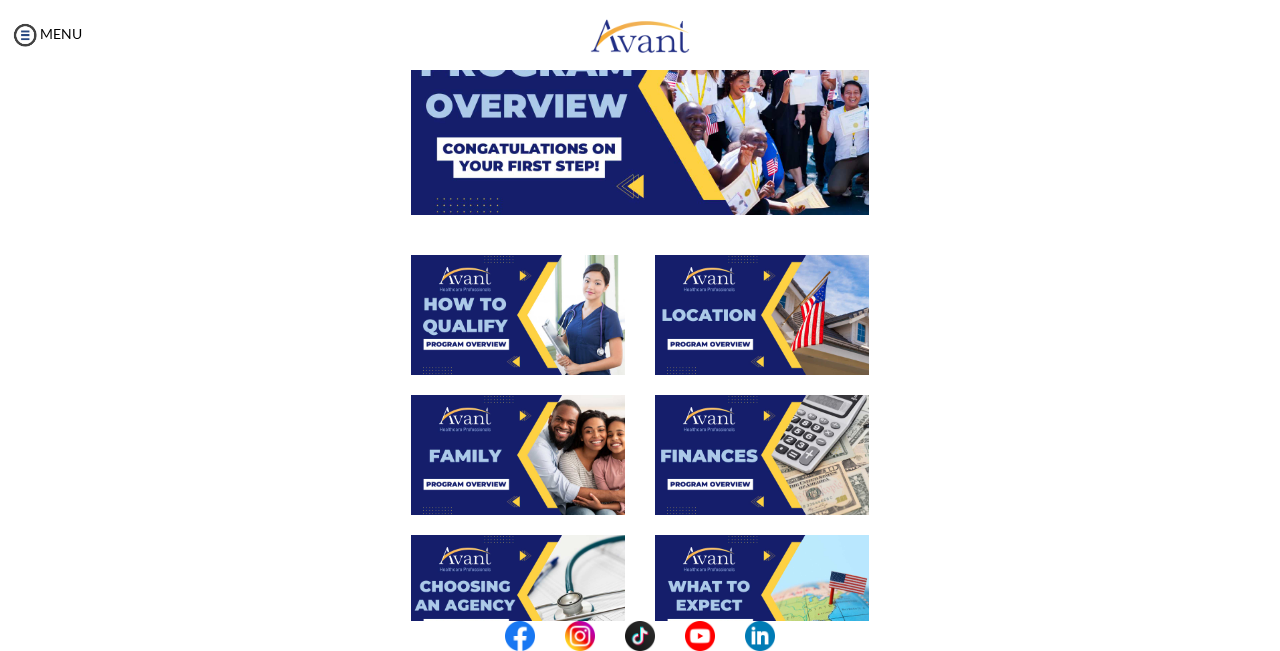 click at bounding box center (518, 455) 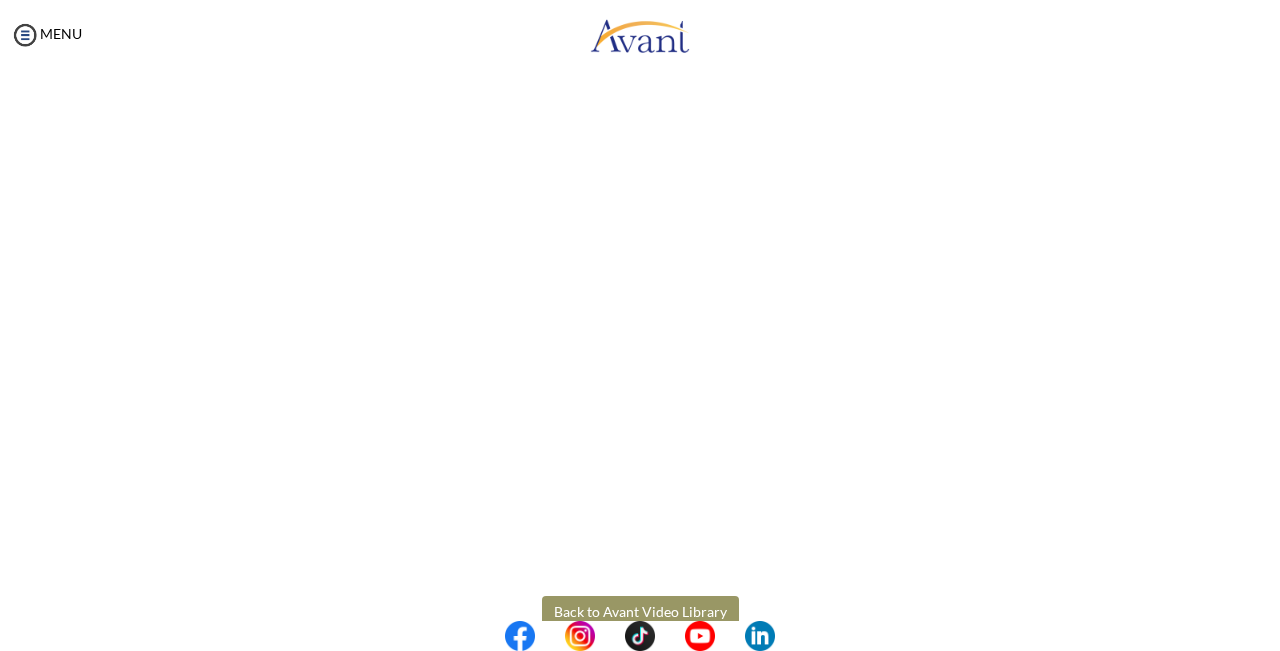 scroll, scrollTop: 528, scrollLeft: 0, axis: vertical 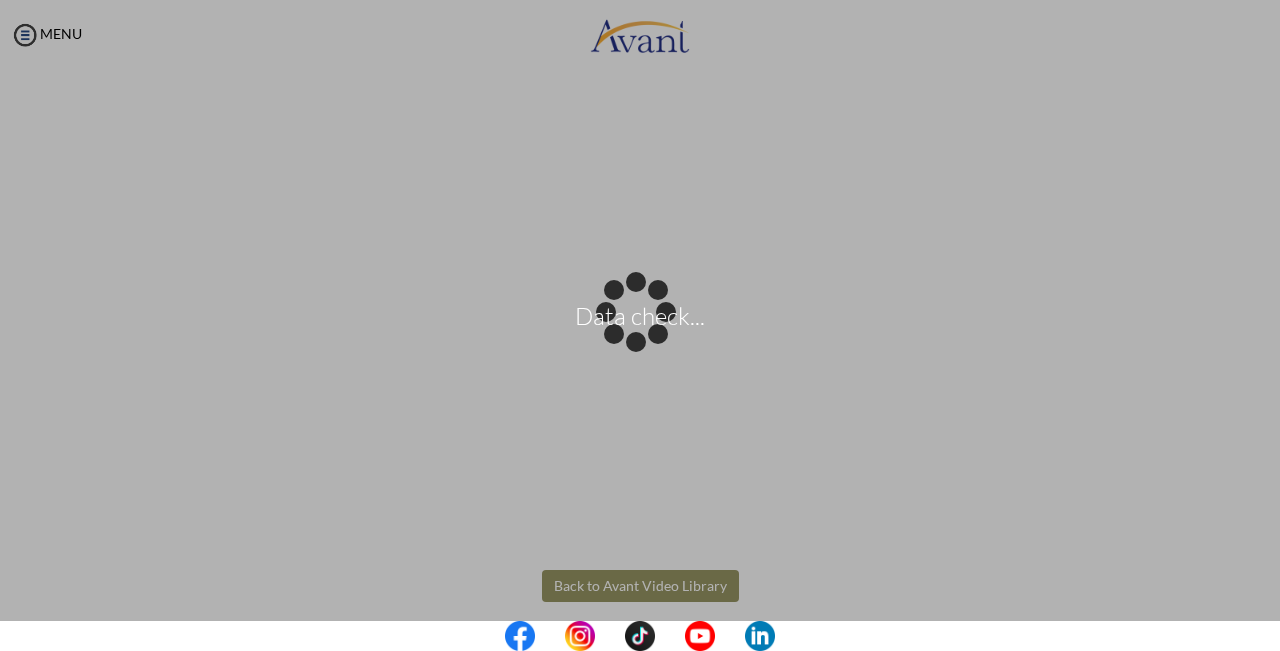 click on "Data check...
Maintenance break. Please come back in 2 hours.
MENU
My Status
What is the next step?
We would like you to watch the introductory video Begin with Avant
We would like you to watch the program video Watch Program Video
We would like you to complete English exam Take Language Test
We would like you to complete clinical assessment Take Clinical Test
We would like you to complete qualification survey Take Qualification Survey
We would like you to watch expectations video Watch Expectations Video
You will be contacted by recruiter to schedule a call.
Your application is being reviewed. Please check your email regularly.
Process Overview
Check off each step as you go to track your progress!" at bounding box center (640, 325) 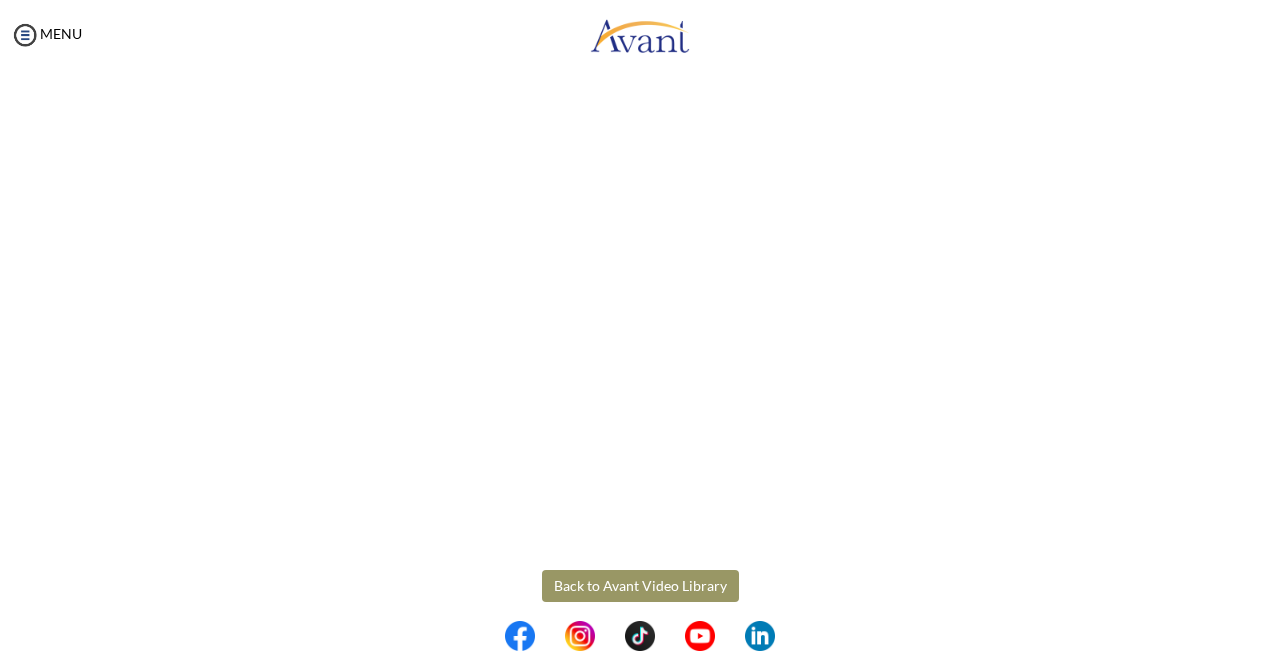 click on "Back to Avant Video Library" at bounding box center [640, 586] 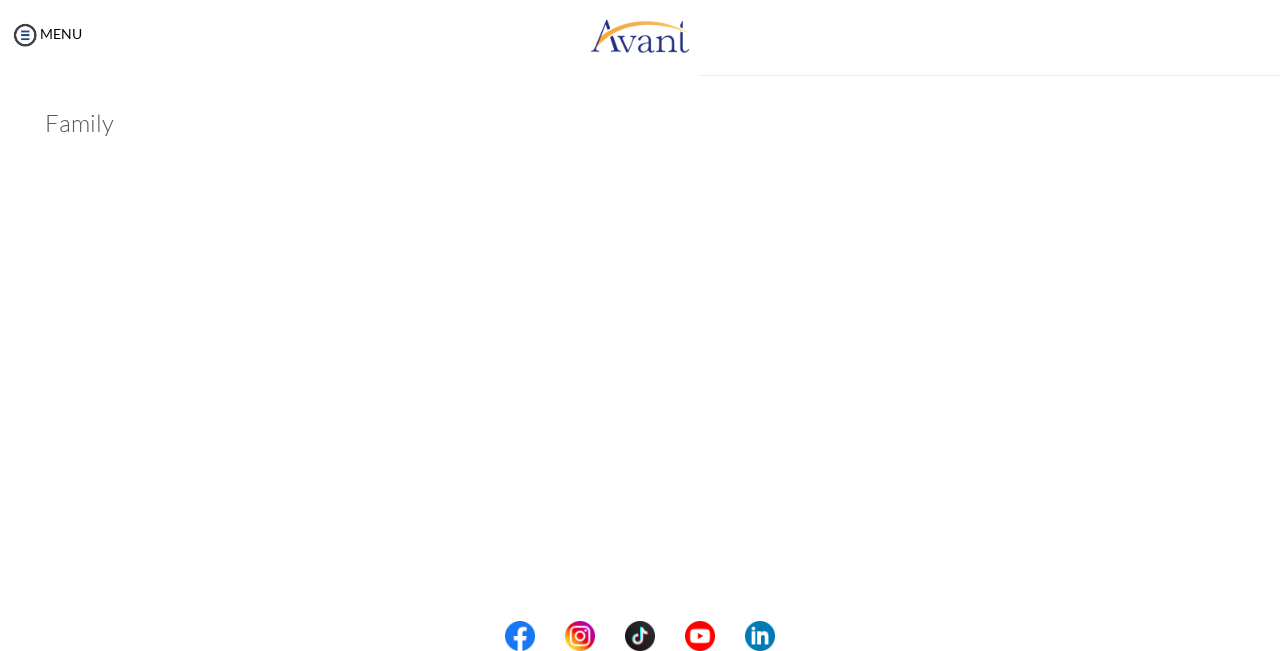 scroll, scrollTop: 546, scrollLeft: 0, axis: vertical 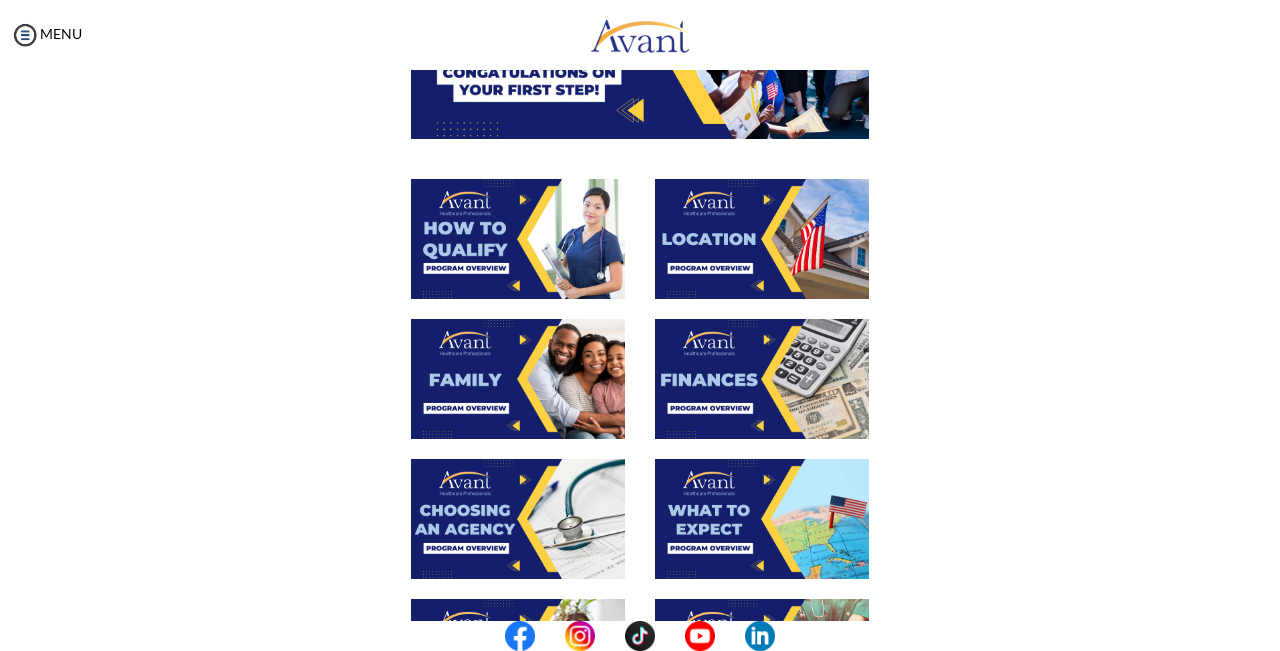 click at bounding box center [762, 379] 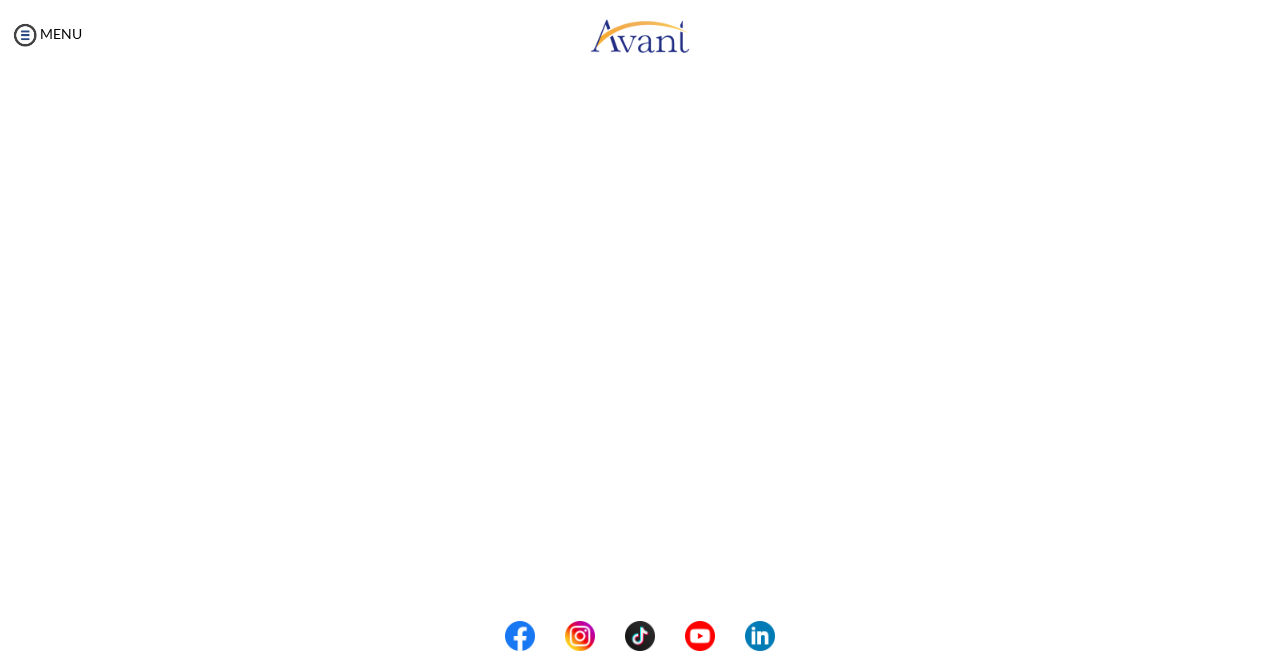 scroll, scrollTop: 332, scrollLeft: 0, axis: vertical 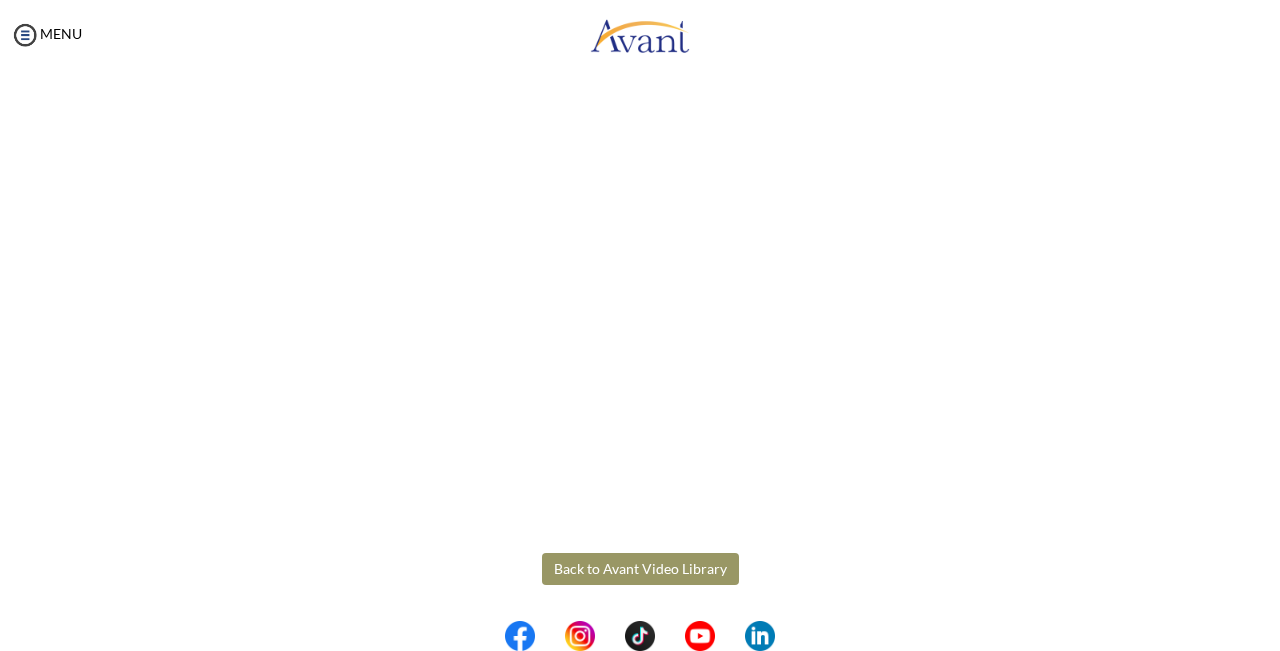 click on "Maintenance break. Please come back in 2 hours.
MENU
My Status
What is the next step?
We would like you to watch the introductory video Begin with Avant
We would like you to watch the program video Watch Program Video
We would like you to complete English exam Take Language Test
We would like you to complete clinical assessment Take Clinical Test
We would like you to complete qualification survey Take Qualification Survey
We would like you to watch expectations video Watch Expectations Video
You will be contacted by recruiter to schedule a call.
Your application is being reviewed. Please check your email regularly.
Process Overview
Check off each step as you go to track your progress!
1" at bounding box center [640, 325] 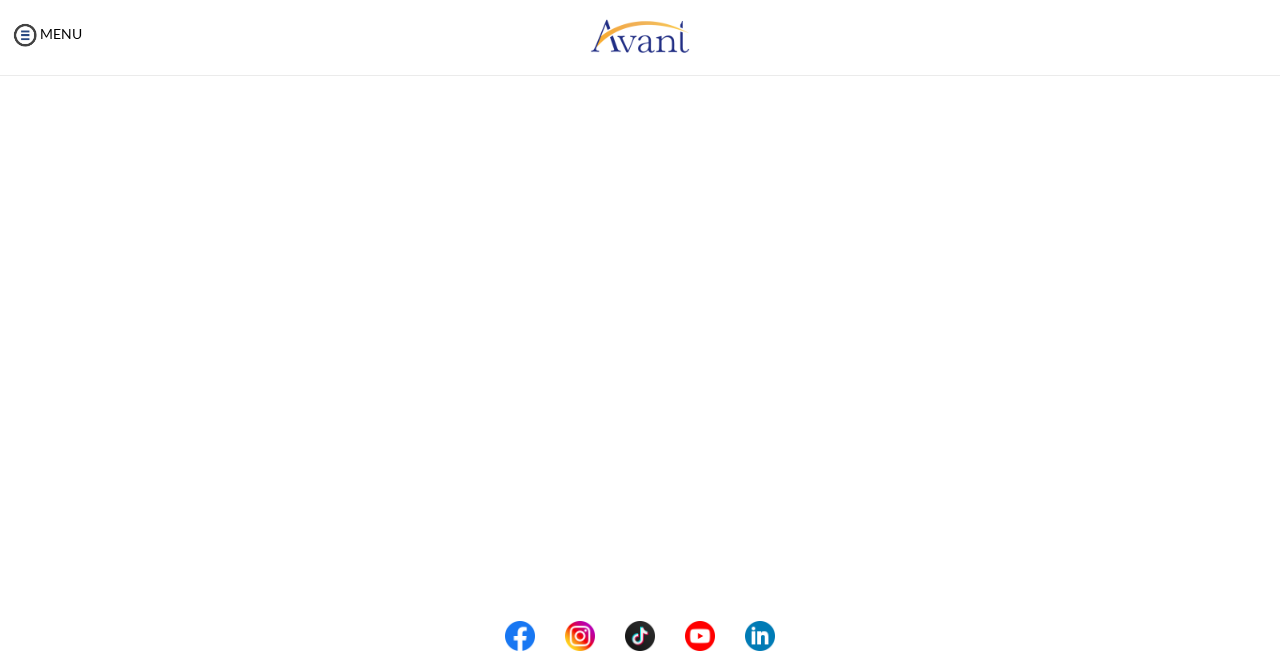 scroll, scrollTop: 0, scrollLeft: 0, axis: both 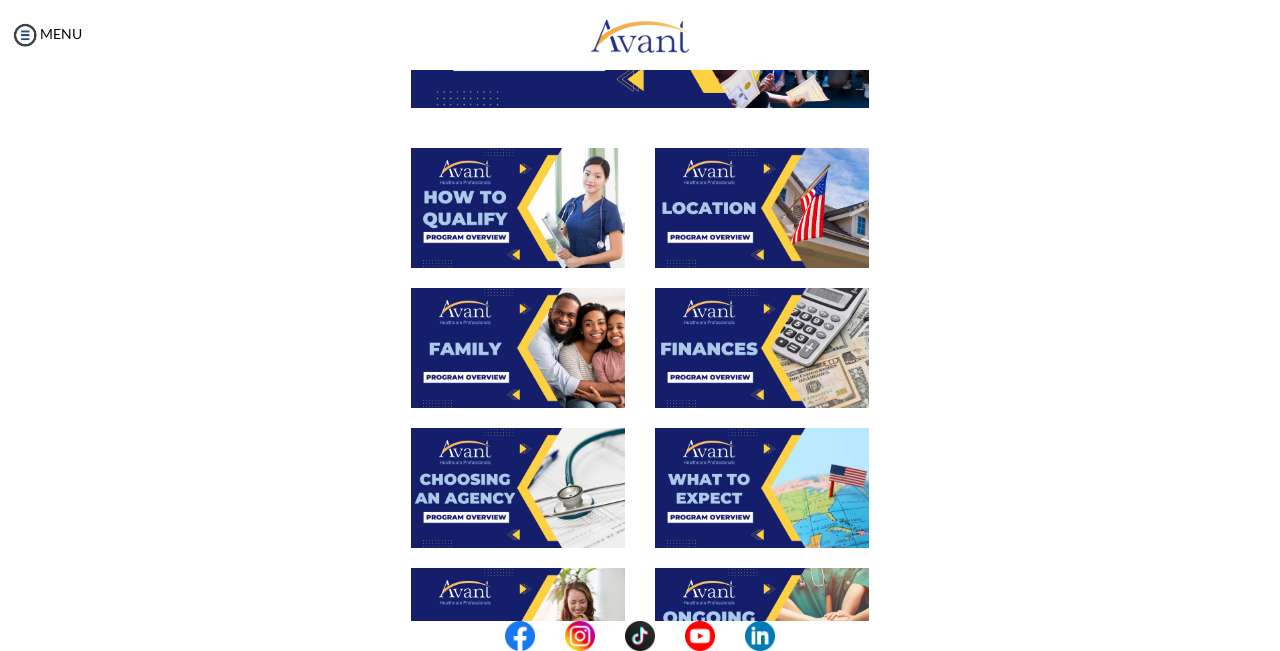 click at bounding box center [518, 488] 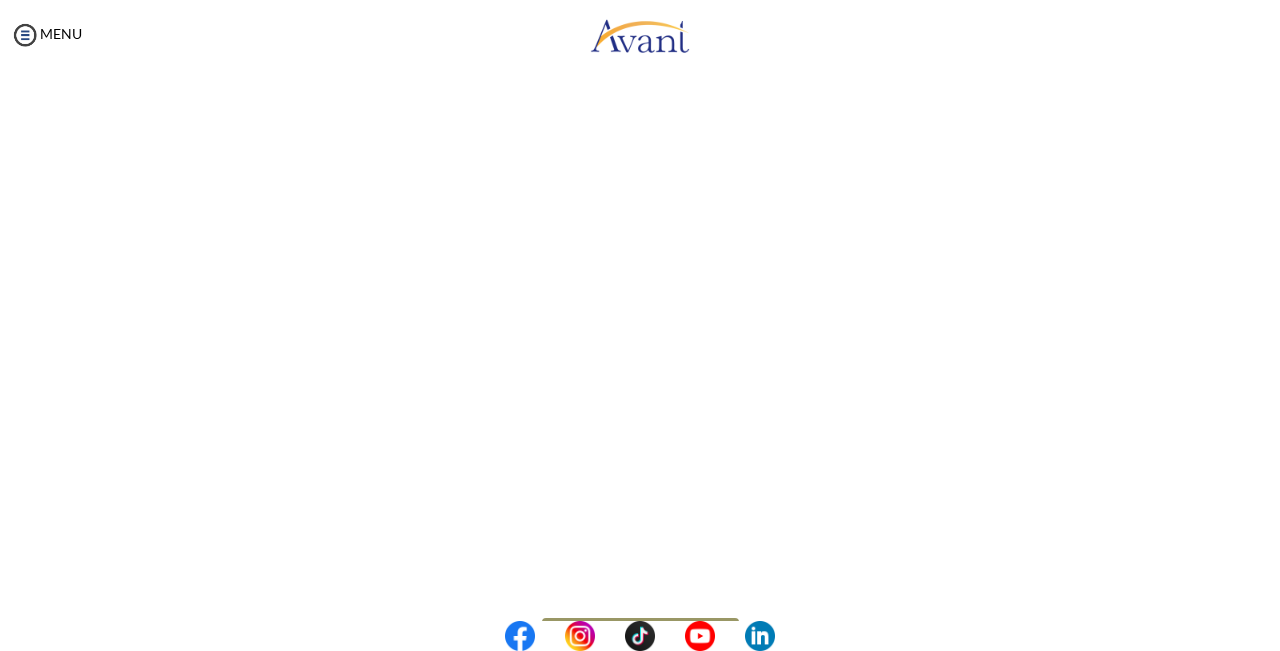 scroll, scrollTop: 546, scrollLeft: 0, axis: vertical 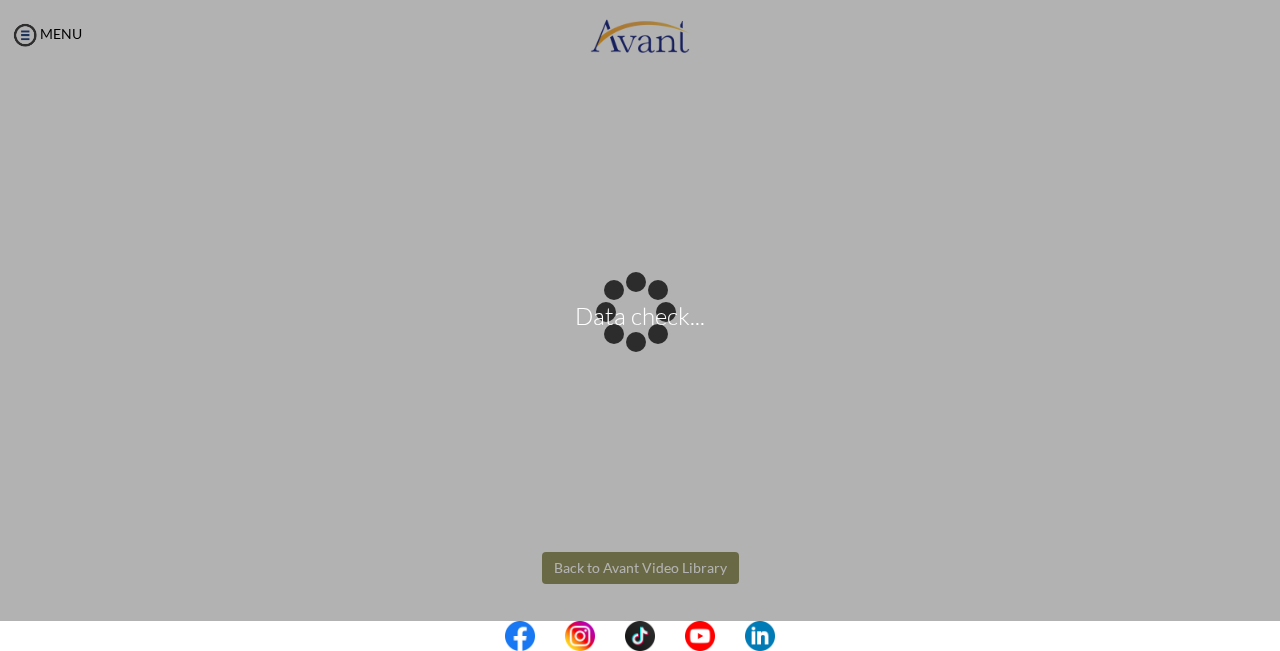 click on "Data check...
Maintenance break. Please come back in 2 hours.
MENU
My Status
What is the next step?
We would like you to watch the introductory video Begin with Avant
We would like you to watch the program video Watch Program Video
We would like you to complete English exam Take Language Test
We would like you to complete clinical assessment Take Clinical Test
We would like you to complete qualification survey Take Qualification Survey
We would like you to watch expectations video Watch Expectations Video
You will be contacted by recruiter to schedule a call.
Your application is being reviewed. Please check your email regularly.
Process Overview
Check off each step as you go to track your progress!" at bounding box center (640, 325) 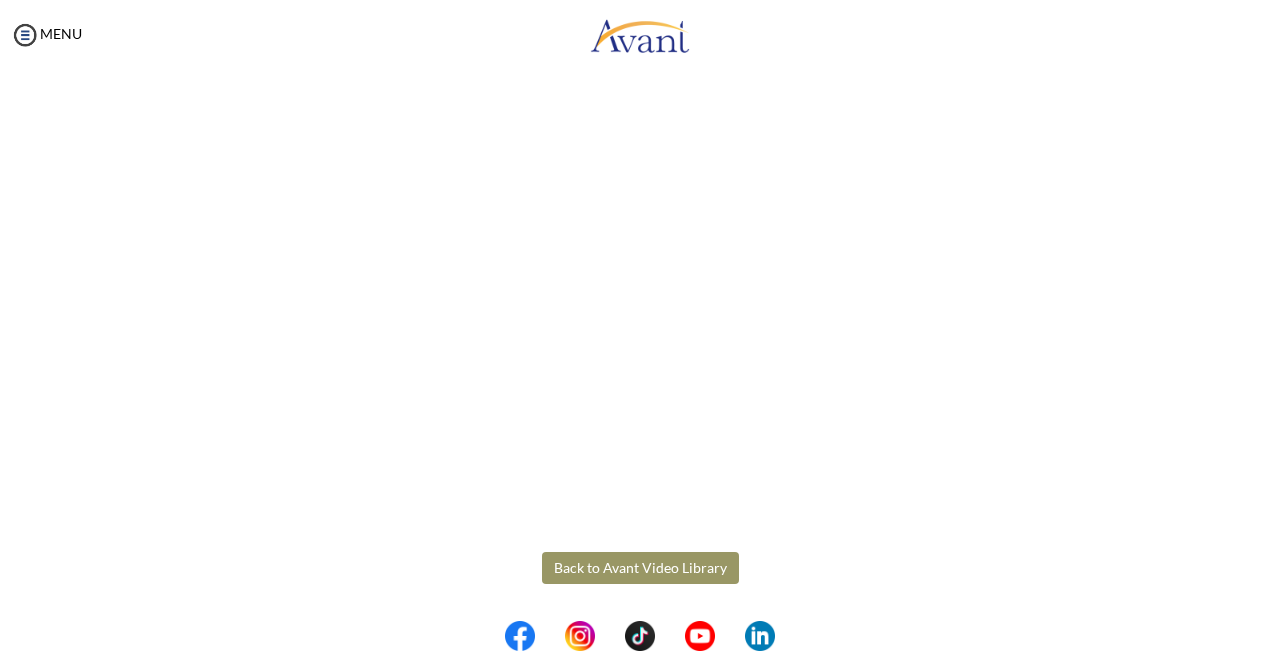 click on "Back to Avant Video Library" at bounding box center [640, 568] 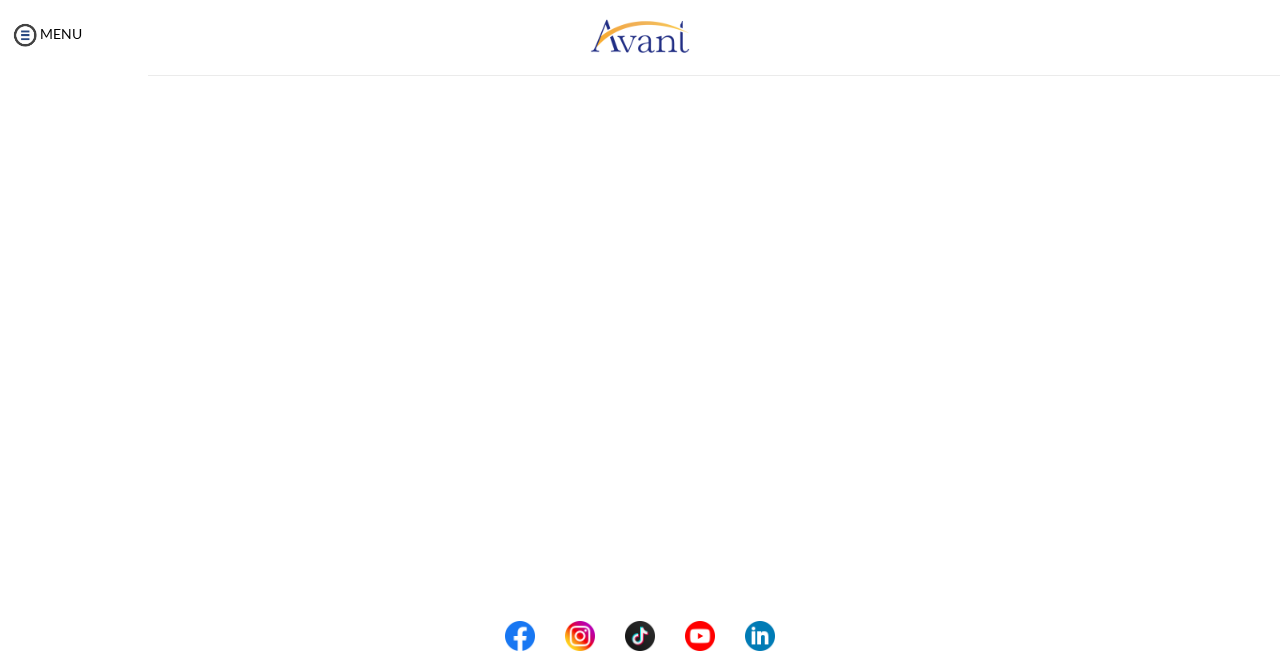 scroll, scrollTop: 0, scrollLeft: 0, axis: both 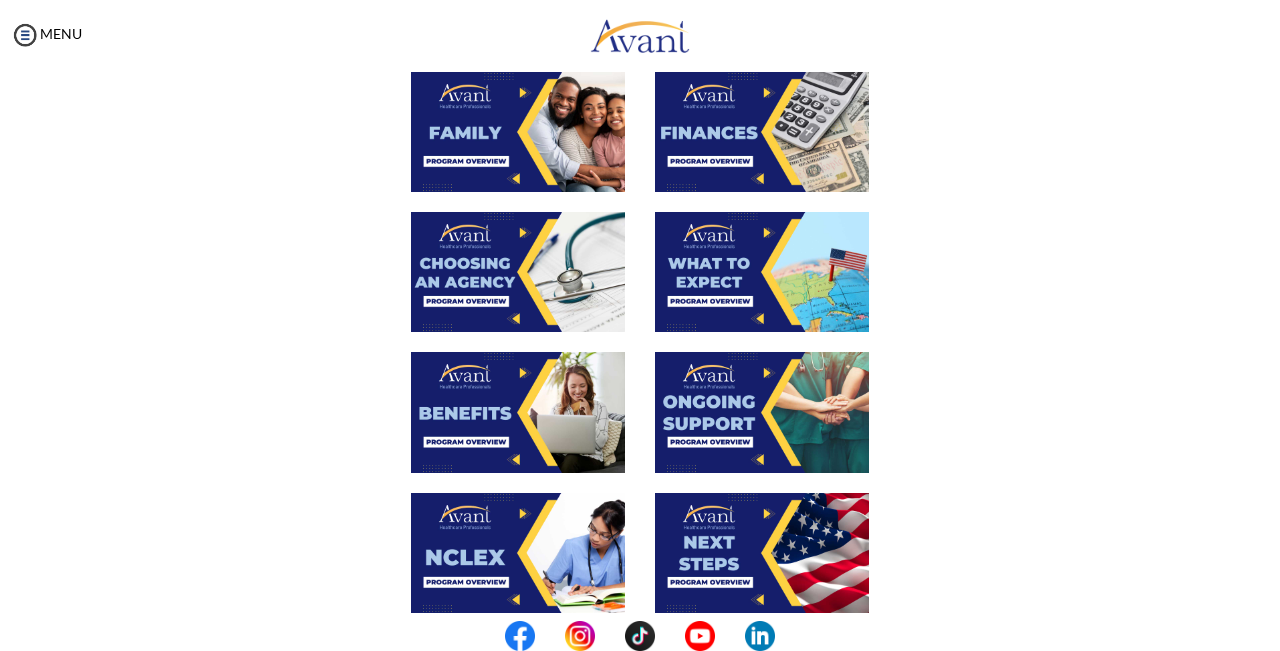 click at bounding box center [762, 272] 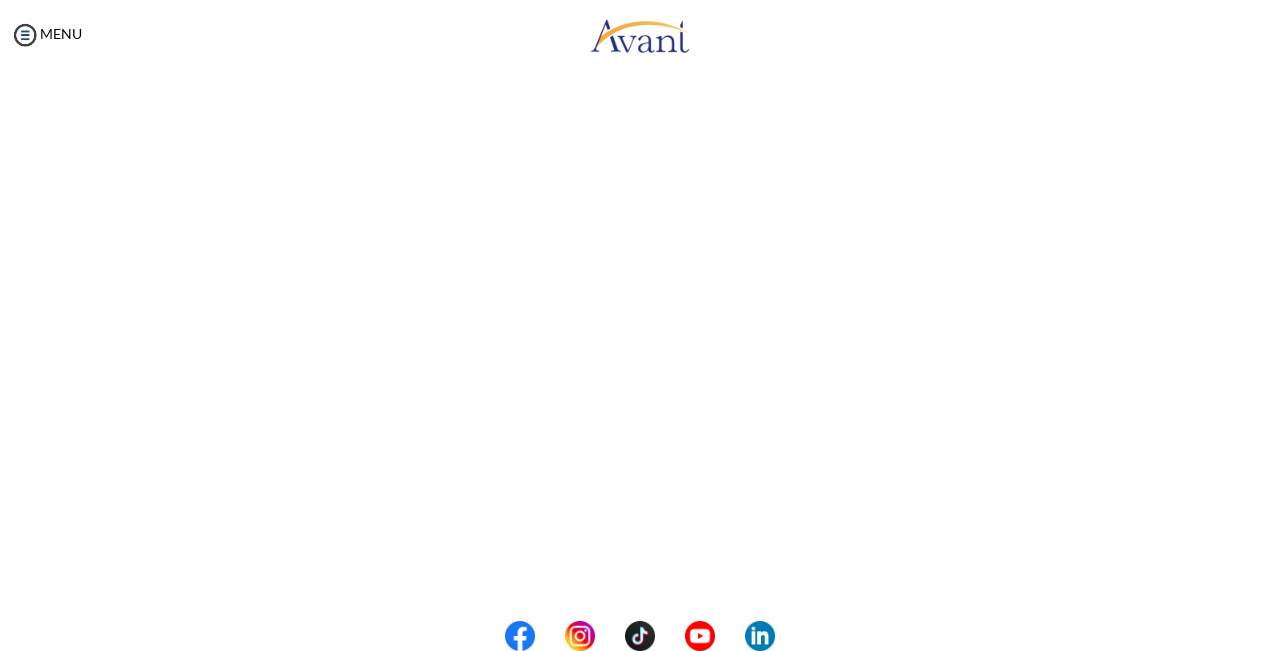 scroll, scrollTop: 546, scrollLeft: 0, axis: vertical 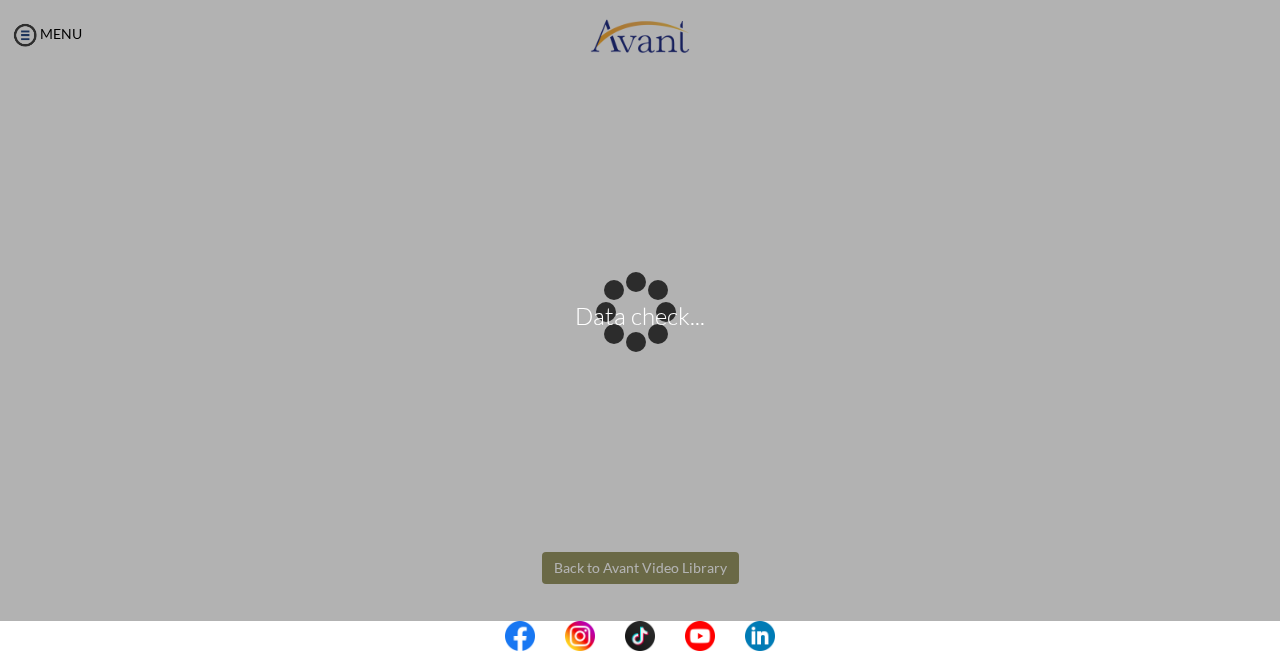 click on "Data check...
Maintenance break. Please come back in 2 hours.
MENU
My Status
What is the next step?
We would like you to watch the introductory video Begin with Avant
We would like you to watch the program video Watch Program Video
We would like you to complete English exam Take Language Test
We would like you to complete clinical assessment Take Clinical Test
We would like you to complete qualification survey Take Qualification Survey
We would like you to watch expectations video Watch Expectations Video
You will be contacted by recruiter to schedule a call.
Your application is being reviewed. Please check your email regularly.
Process Overview
Check off each step as you go to track your progress!" at bounding box center (640, 325) 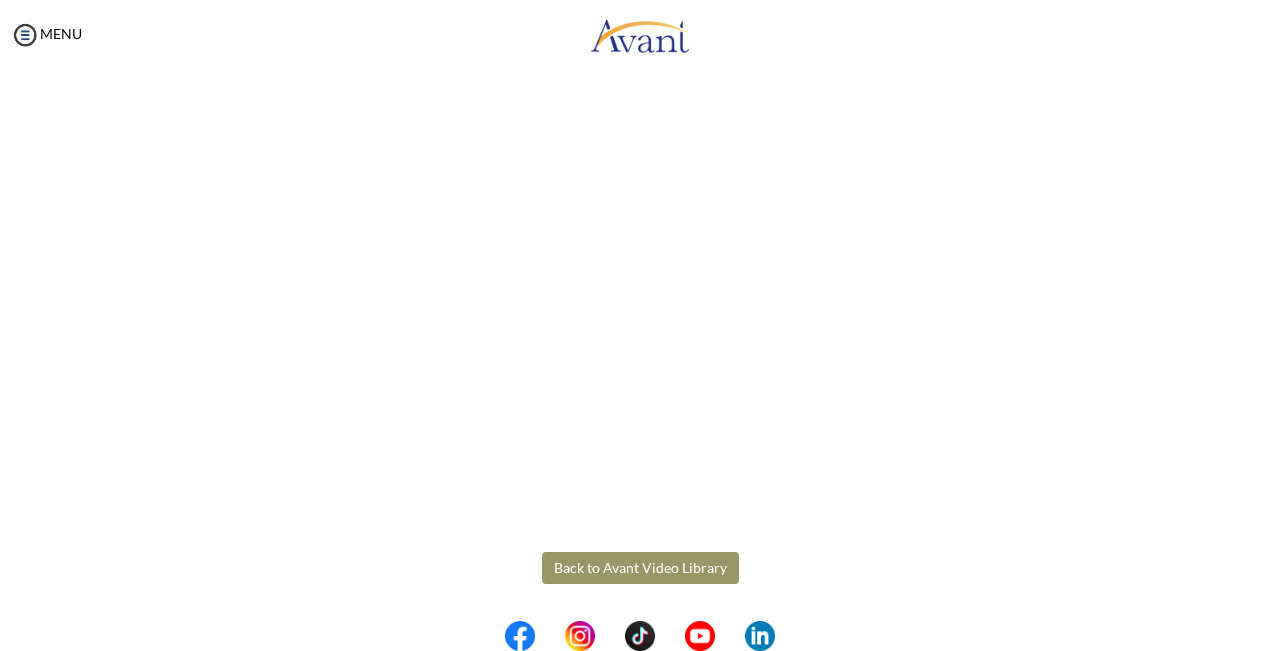 click on "Back to Avant Video Library" at bounding box center [640, 568] 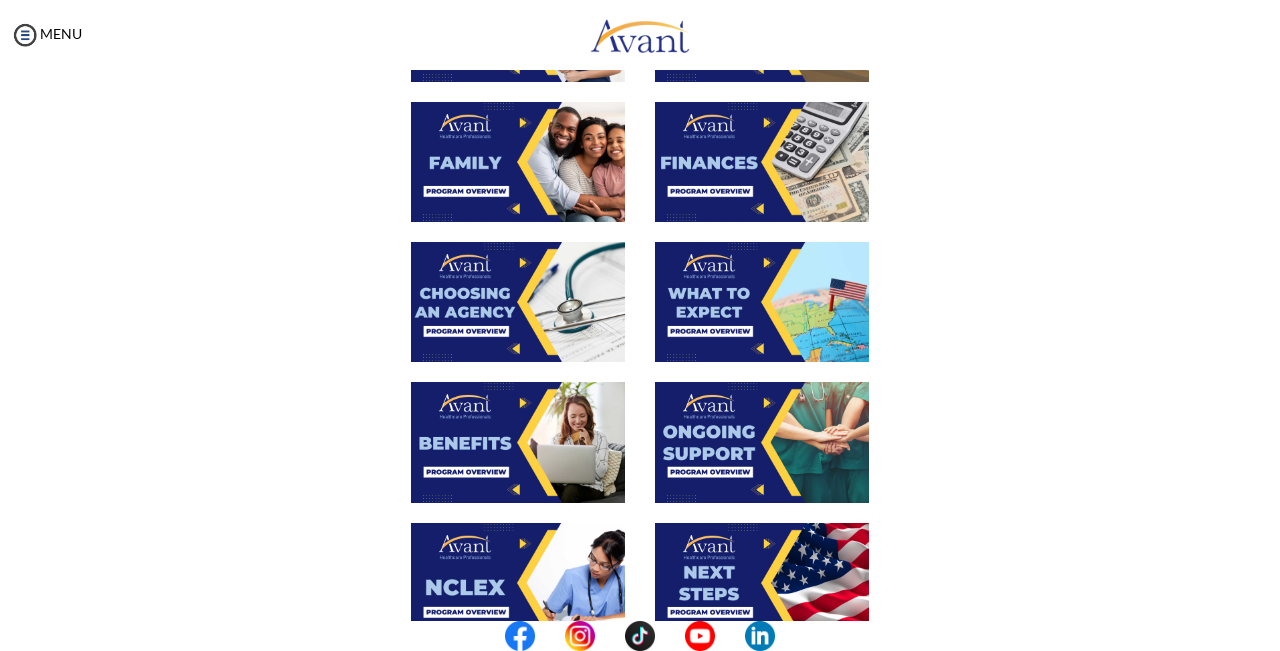 scroll, scrollTop: 578, scrollLeft: 0, axis: vertical 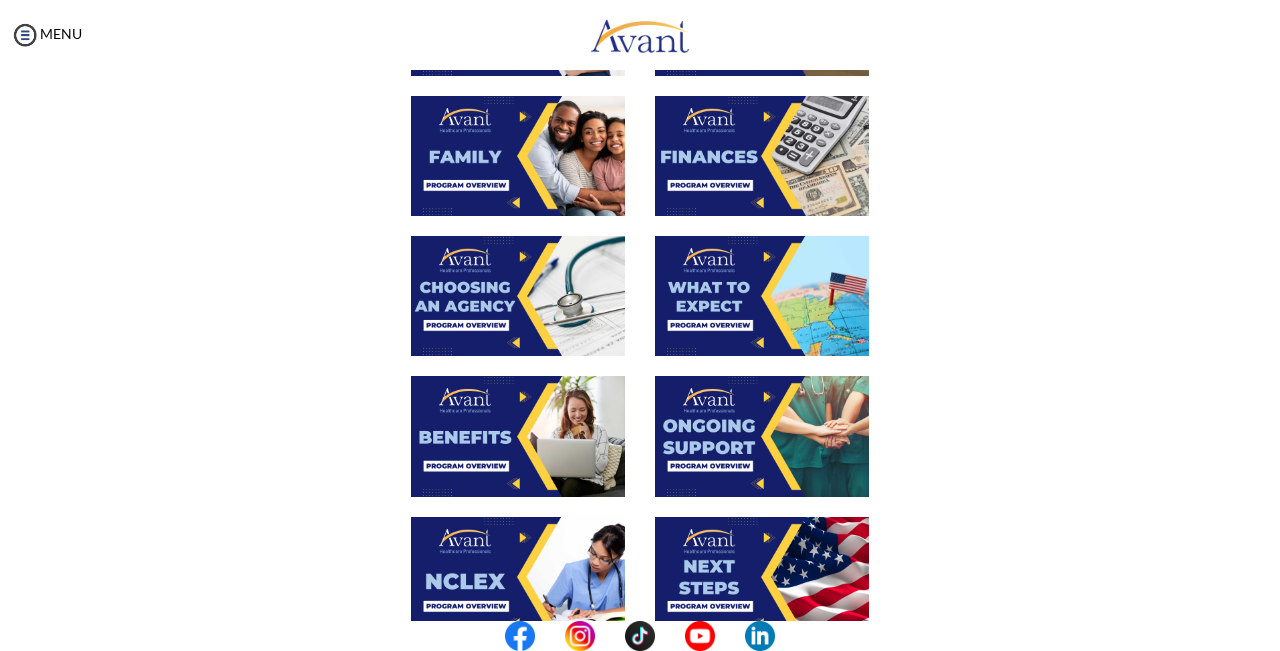 click at bounding box center (518, 436) 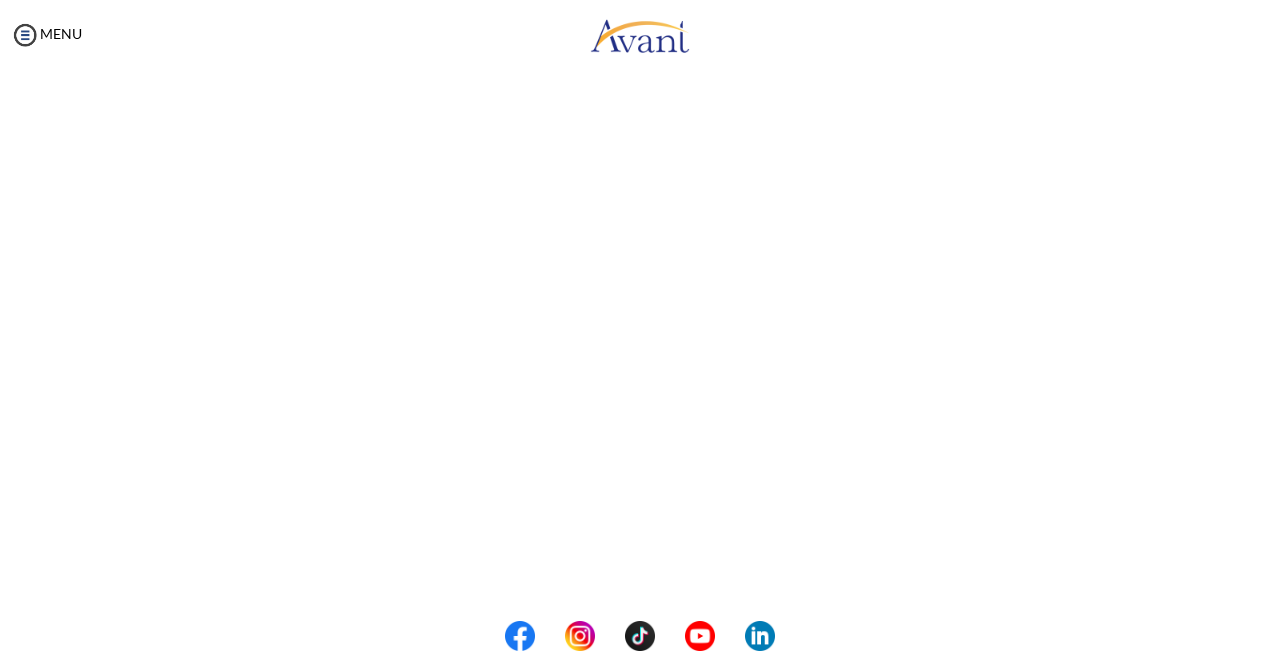 scroll, scrollTop: 546, scrollLeft: 0, axis: vertical 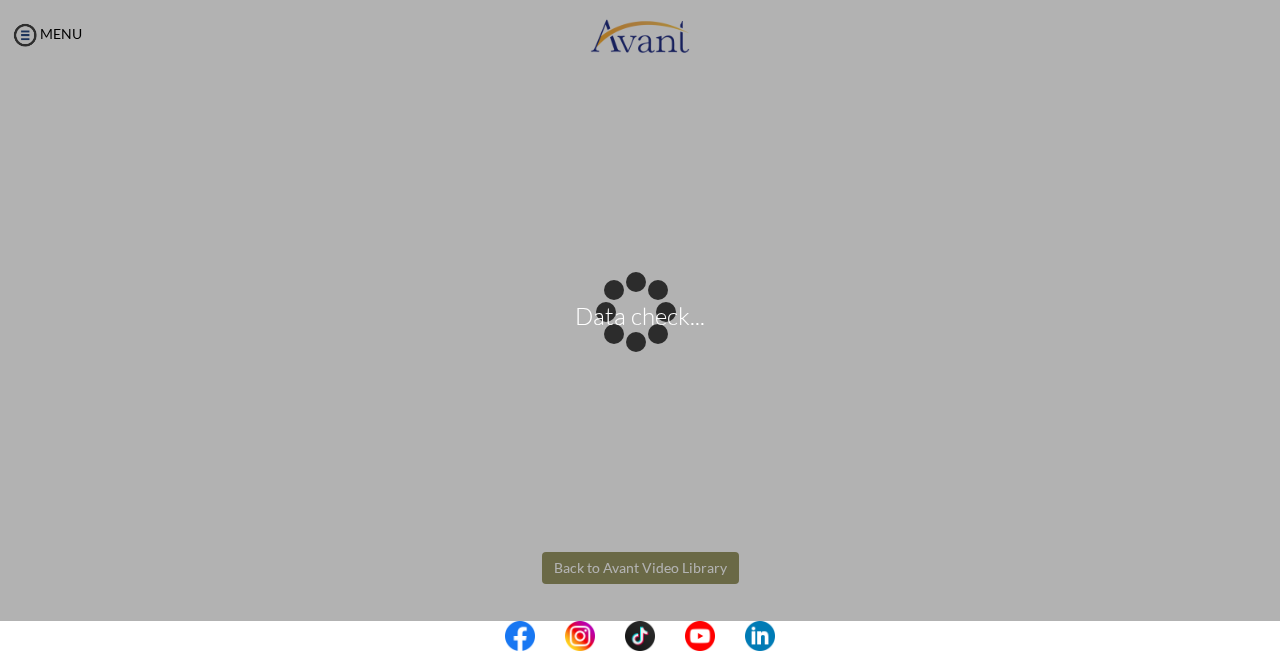 click on "Data check...
Maintenance break. Please come back in 2 hours.
MENU
My Status
What is the next step?
We would like you to watch the introductory video Begin with Avant
We would like you to watch the program video Watch Program Video
We would like you to complete English exam Take Language Test
We would like you to complete clinical assessment Take Clinical Test
We would like you to complete qualification survey Take Qualification Survey
We would like you to watch expectations video Watch Expectations Video
You will be contacted by recruiter to schedule a call.
Your application is being reviewed. Please check your email regularly.
Process Overview
Check off each step as you go to track your progress!" at bounding box center (640, 325) 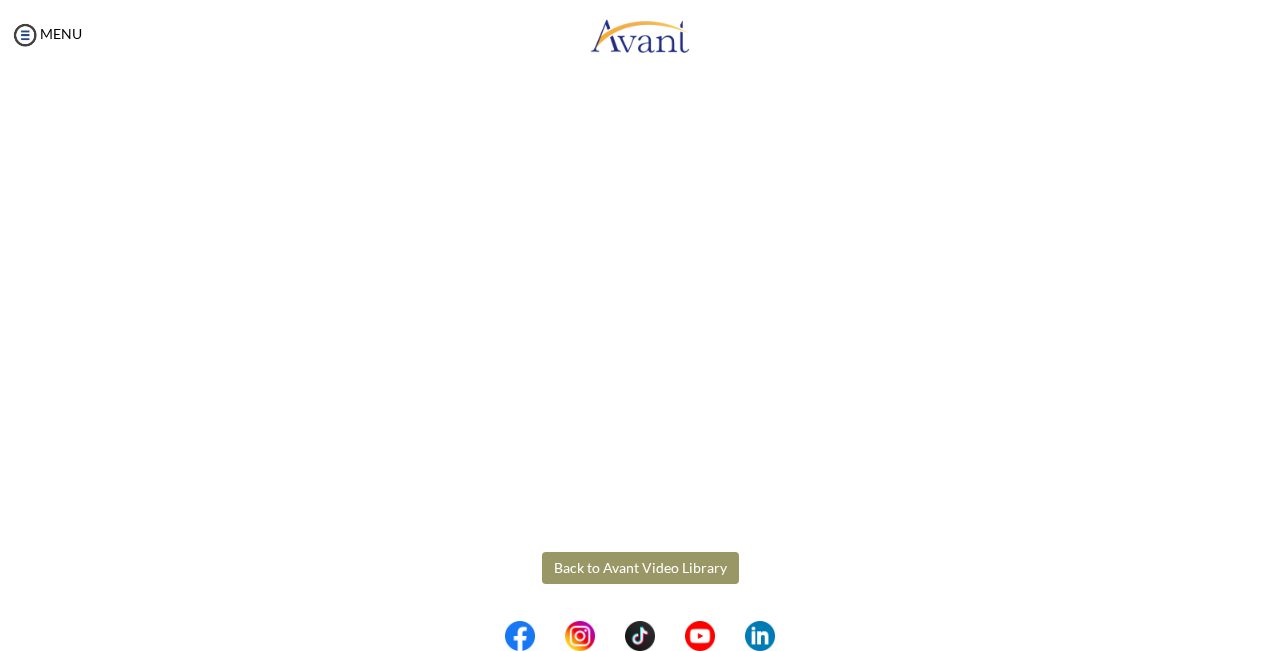 click on "Back to Avant Video Library" at bounding box center [640, 568] 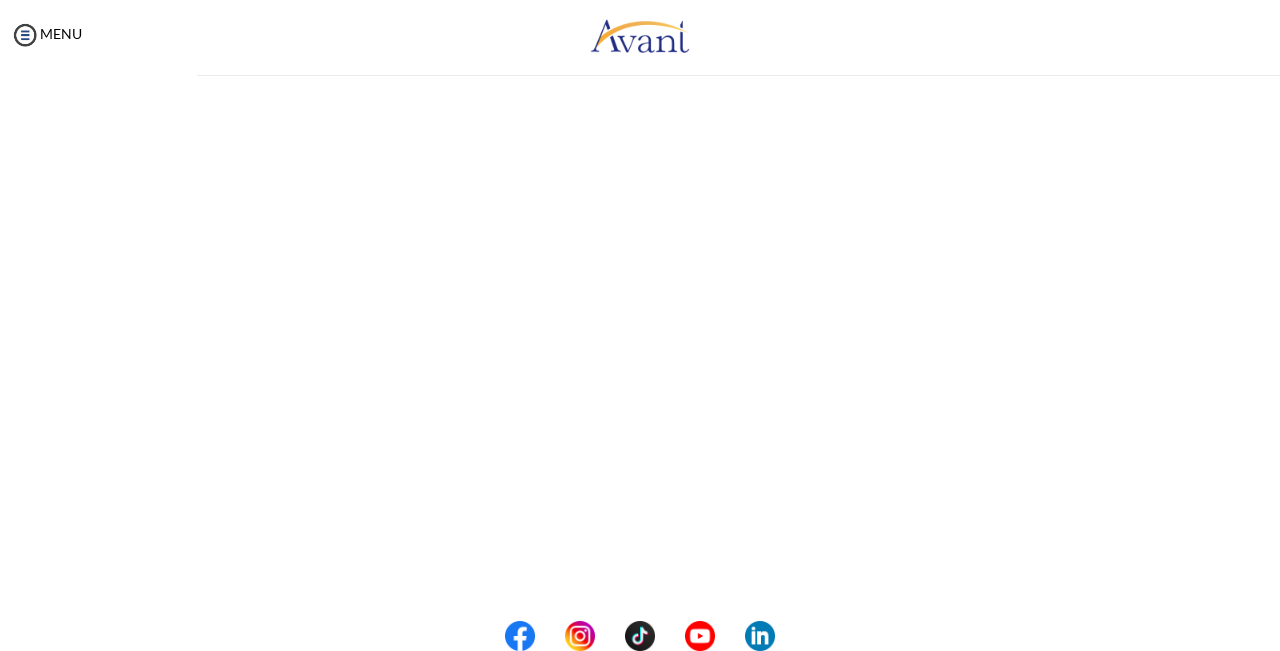 scroll, scrollTop: 0, scrollLeft: 0, axis: both 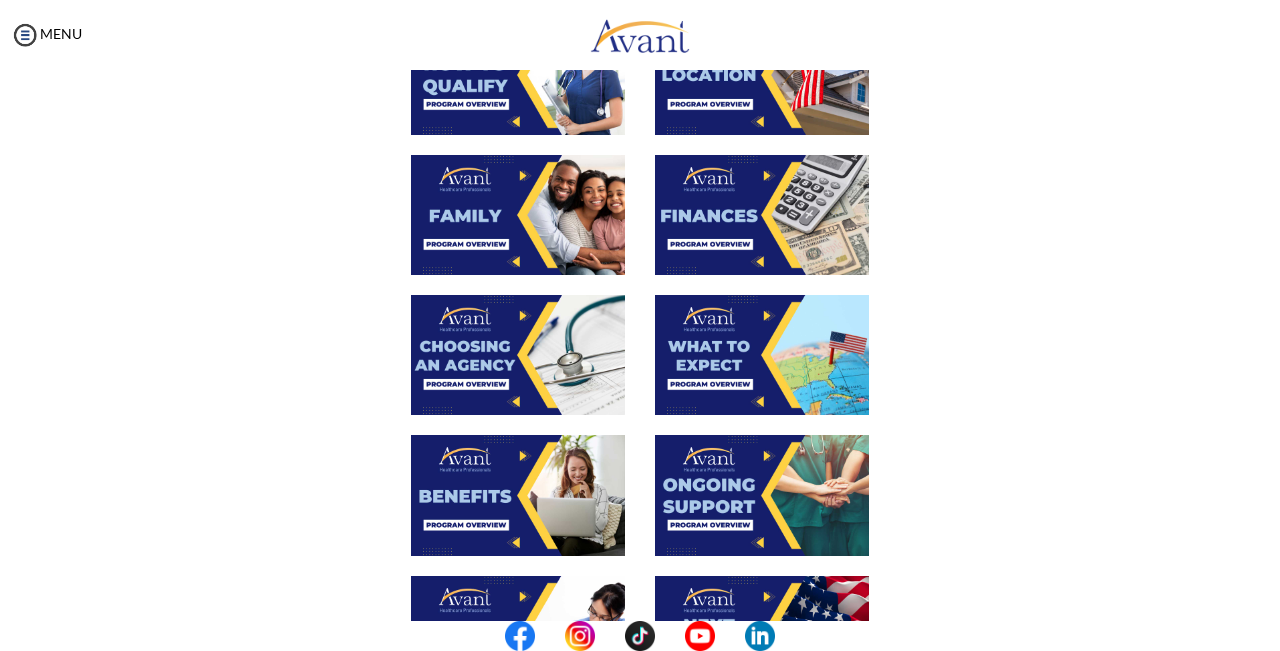 click at bounding box center [518, 495] 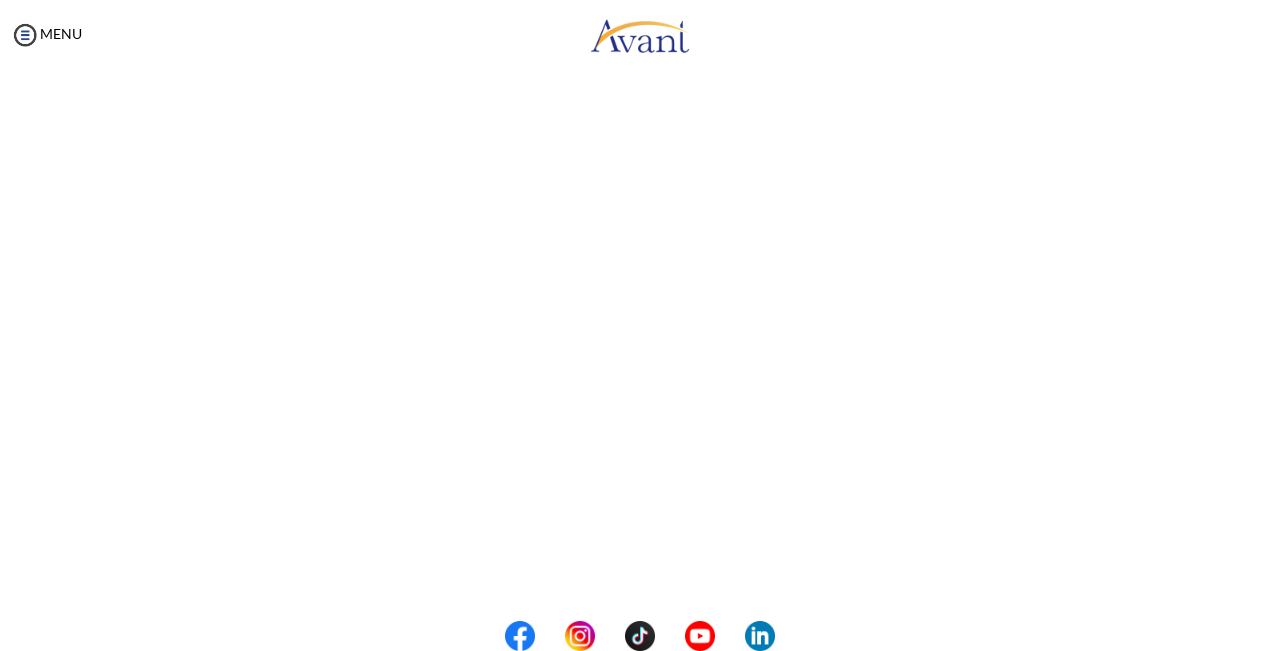 scroll, scrollTop: 402, scrollLeft: 0, axis: vertical 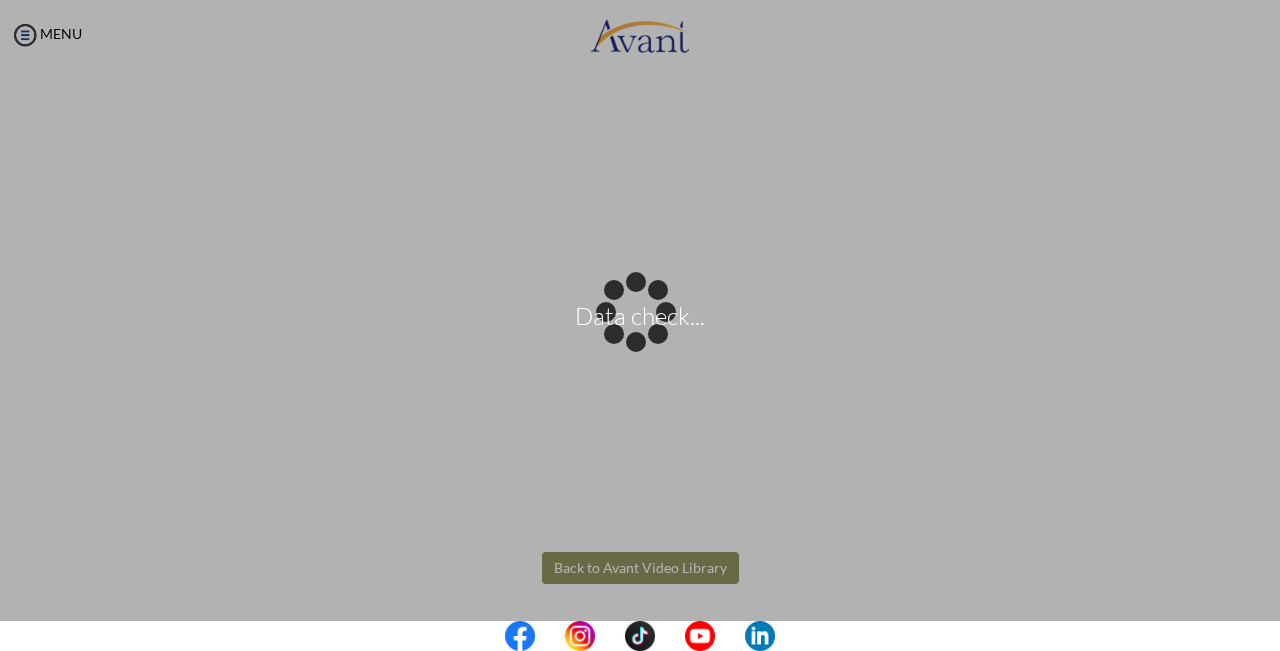 click on "Data check...
Maintenance break. Please come back in 2 hours.
MENU
My Status
What is the next step?
We would like you to watch the introductory video Begin with Avant
We would like you to watch the program video Watch Program Video
We would like you to complete English exam Take Language Test
We would like you to complete clinical assessment Take Clinical Test
We would like you to complete qualification survey Take Qualification Survey
We would like you to watch expectations video Watch Expectations Video
You will be contacted by recruiter to schedule a call.
Your application is being reviewed. Please check your email regularly.
Process Overview
Check off each step as you go to track your progress!" at bounding box center [640, 325] 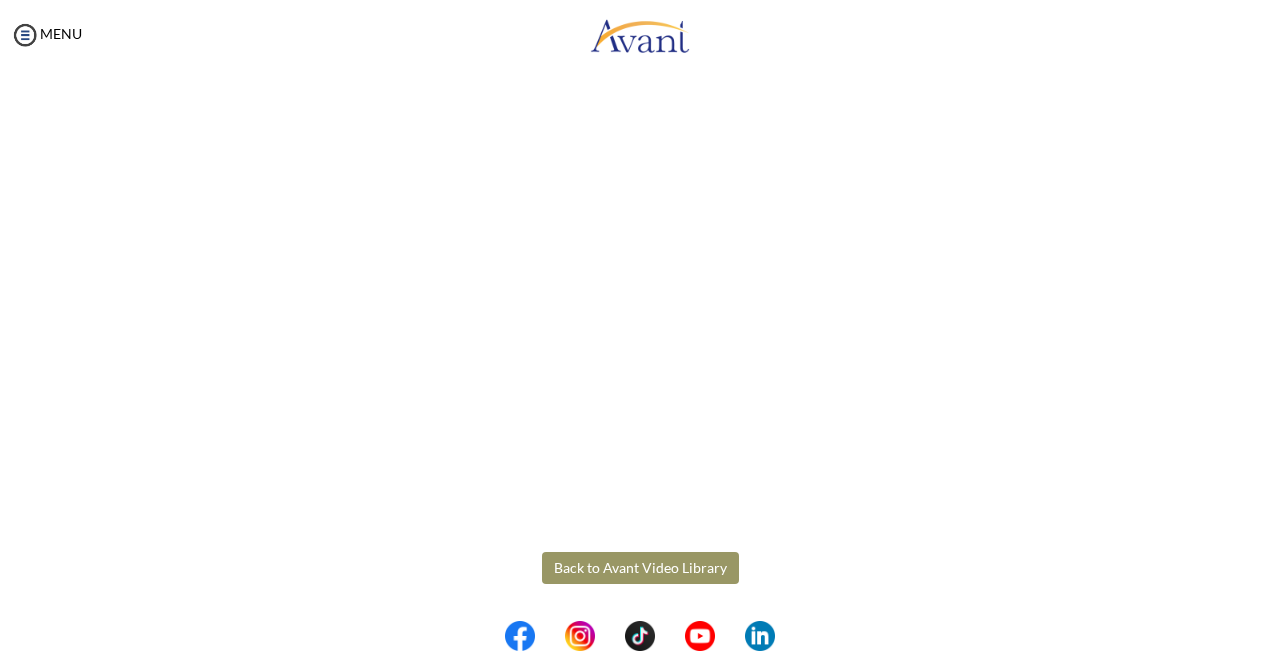 click on "Back to Avant Video Library" at bounding box center [640, 568] 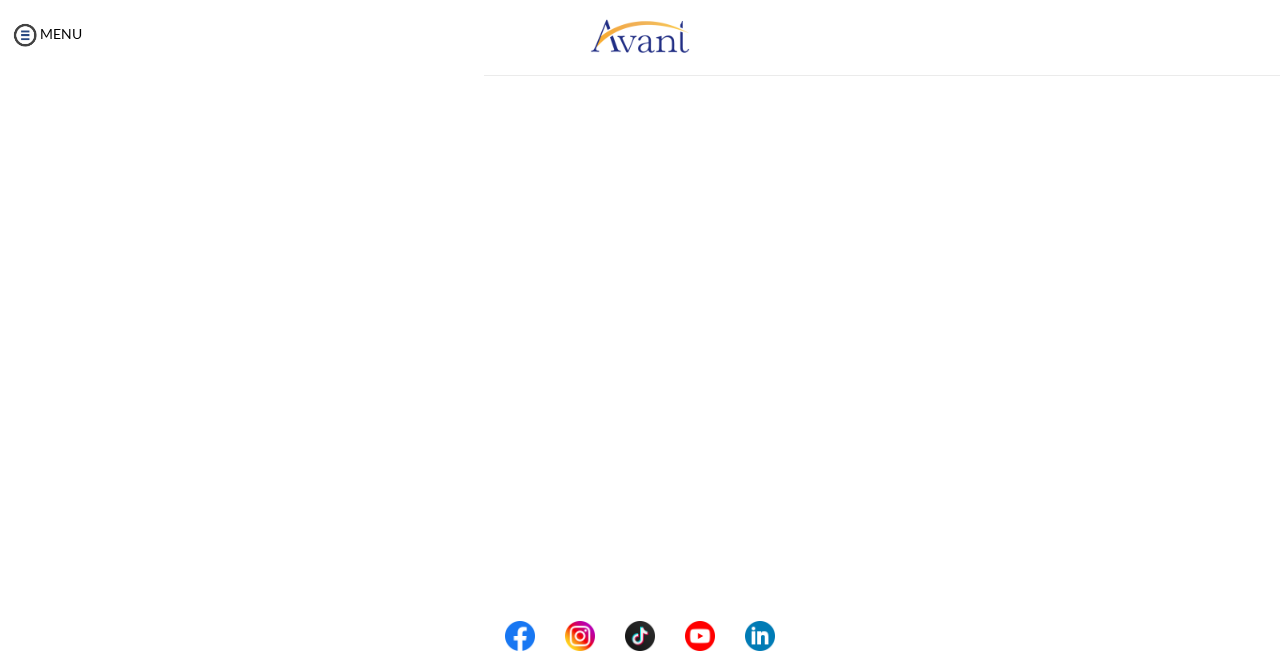 scroll, scrollTop: 0, scrollLeft: 0, axis: both 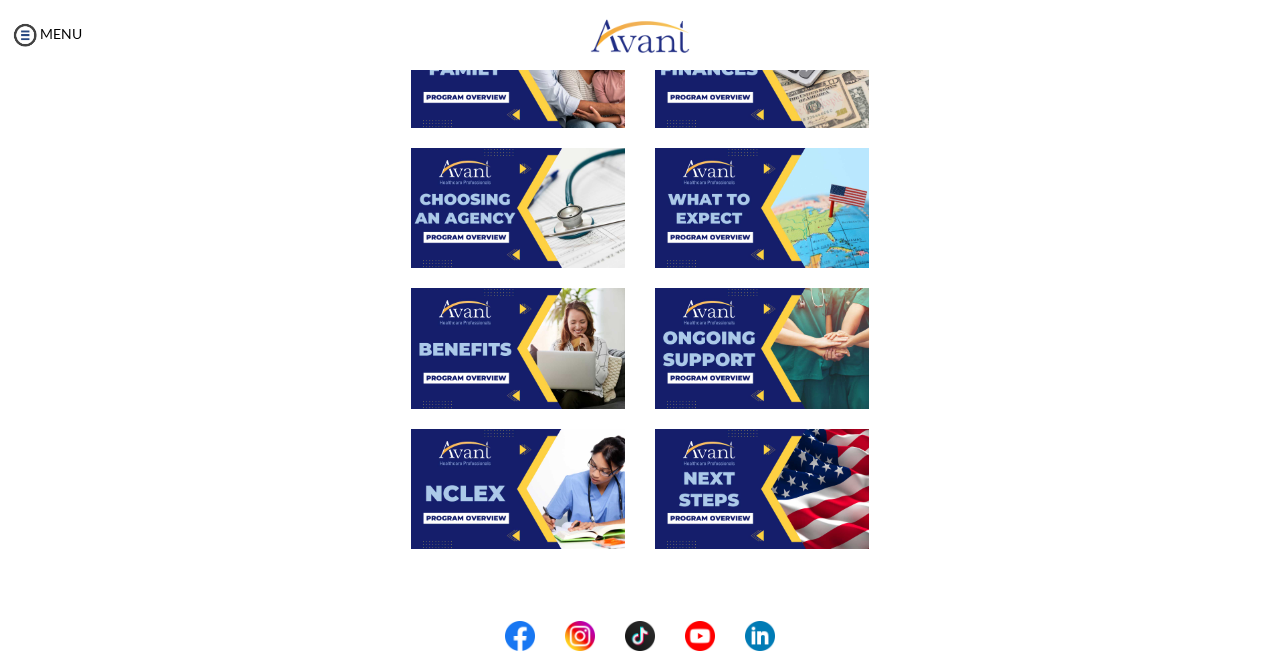 click at bounding box center [762, 348] 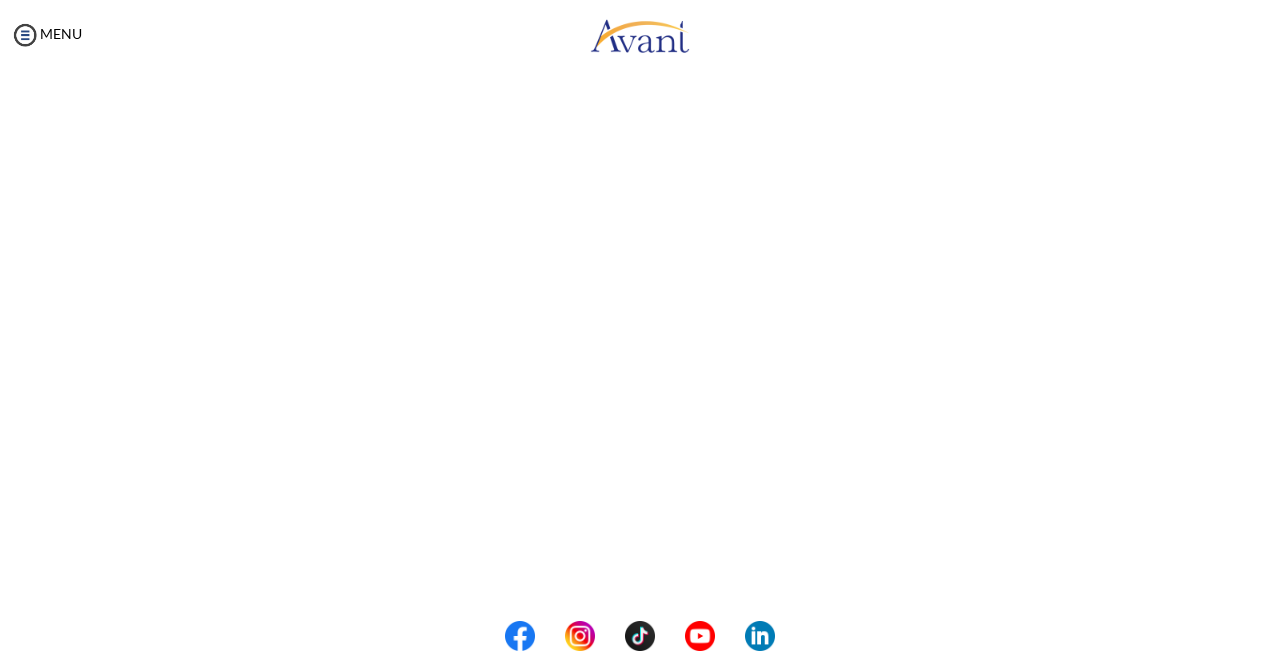 scroll, scrollTop: 332, scrollLeft: 0, axis: vertical 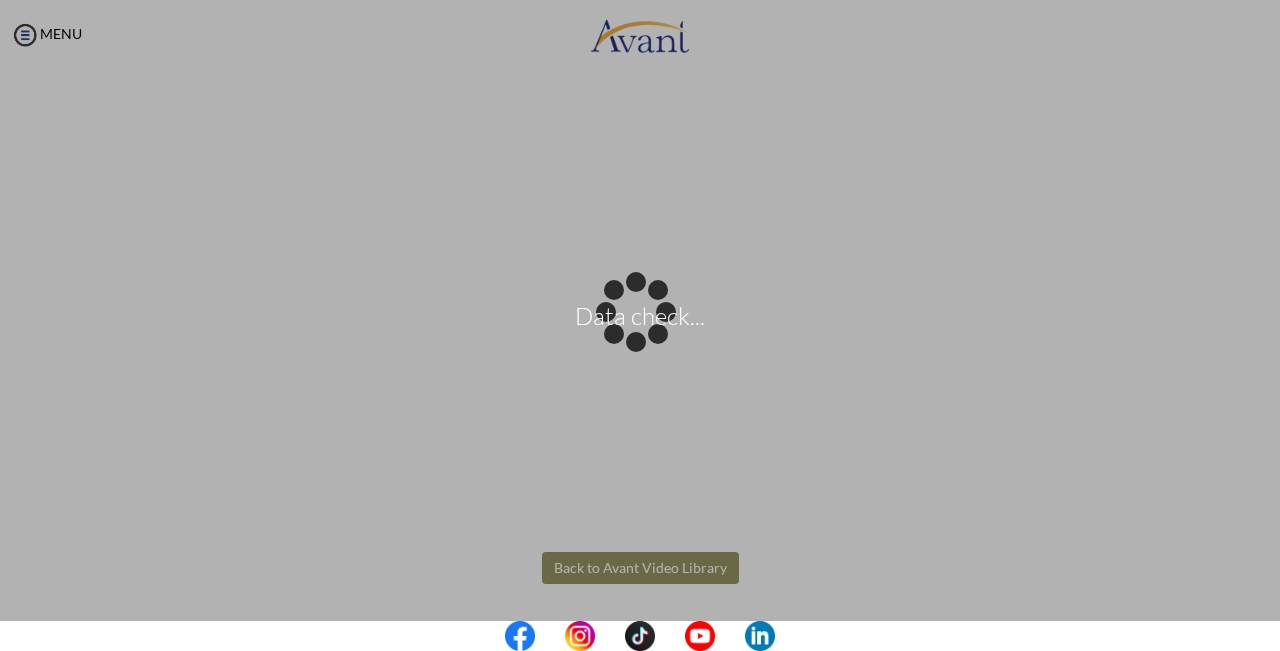 click on "Data check...
Maintenance break. Please come back in 2 hours.
MENU
My Status
What is the next step?
We would like you to watch the introductory video Begin with Avant
We would like you to watch the program video Watch Program Video
We would like you to complete English exam Take Language Test
We would like you to complete clinical assessment Take Clinical Test
We would like you to complete qualification survey Take Qualification Survey
We would like you to watch expectations video Watch Expectations Video
You will be contacted by recruiter to schedule a call.
Your application is being reviewed. Please check your email regularly.
Process Overview
Check off each step as you go to track your progress!" at bounding box center [640, 325] 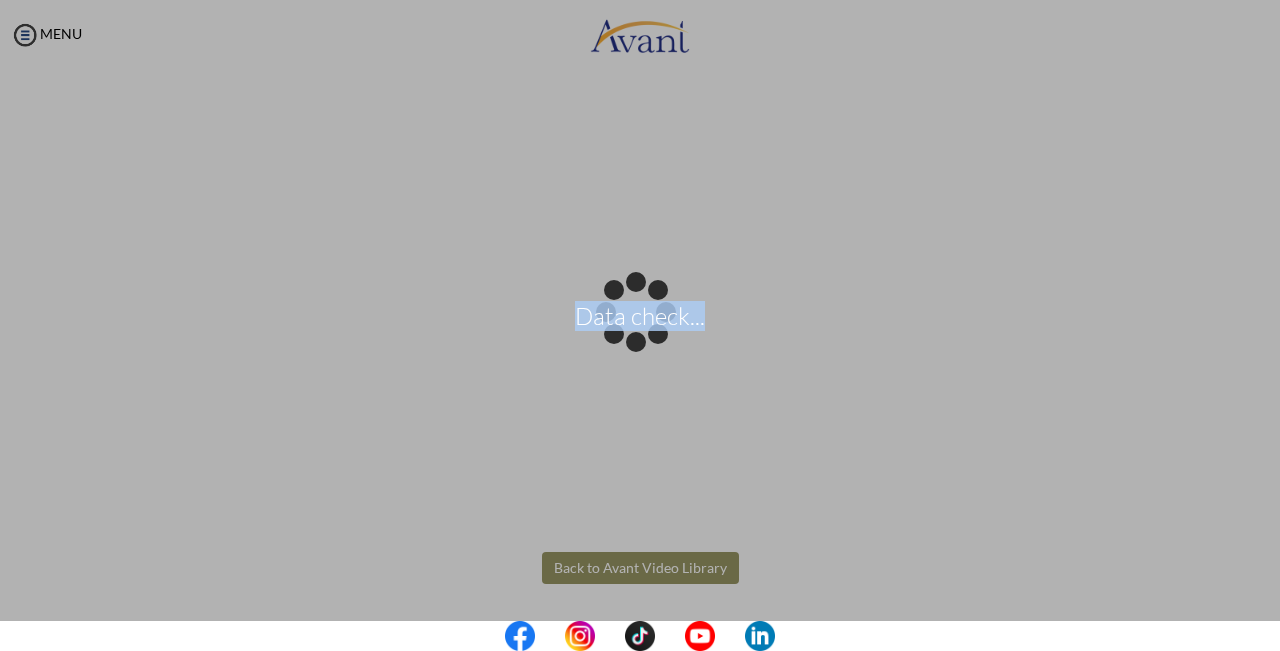 drag, startPoint x: 1267, startPoint y: 393, endPoint x: 1276, endPoint y: 292, distance: 101.4002 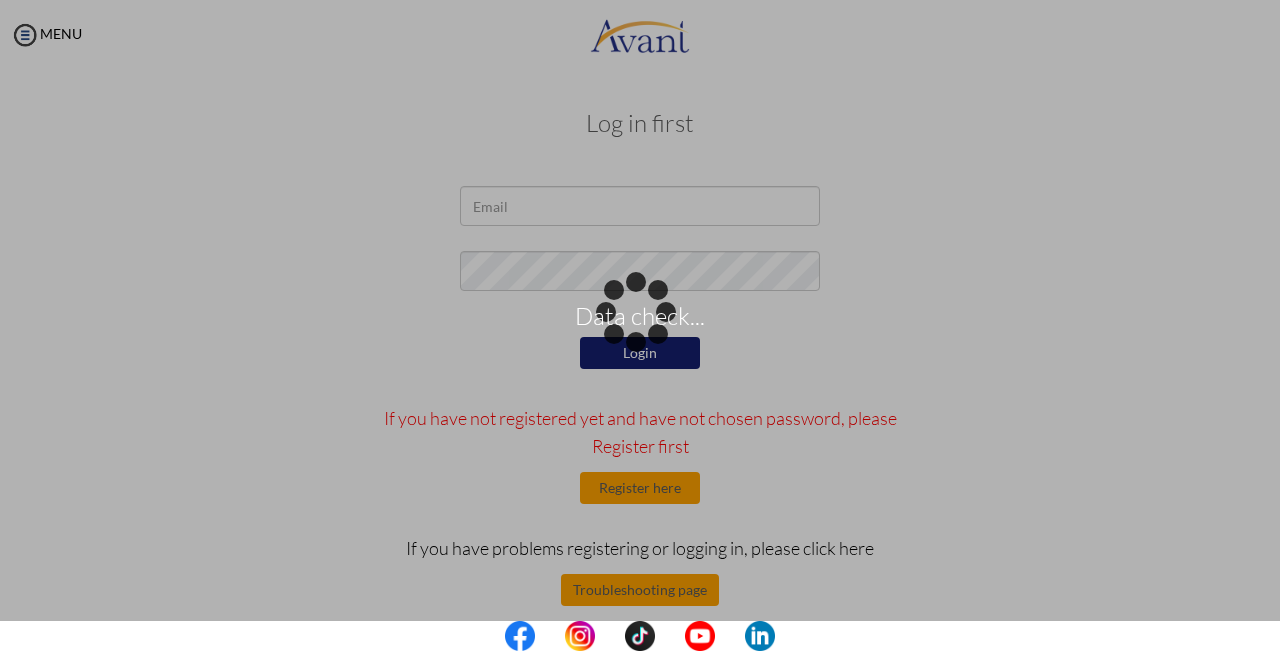 drag, startPoint x: 685, startPoint y: 293, endPoint x: 630, endPoint y: 283, distance: 55.9017 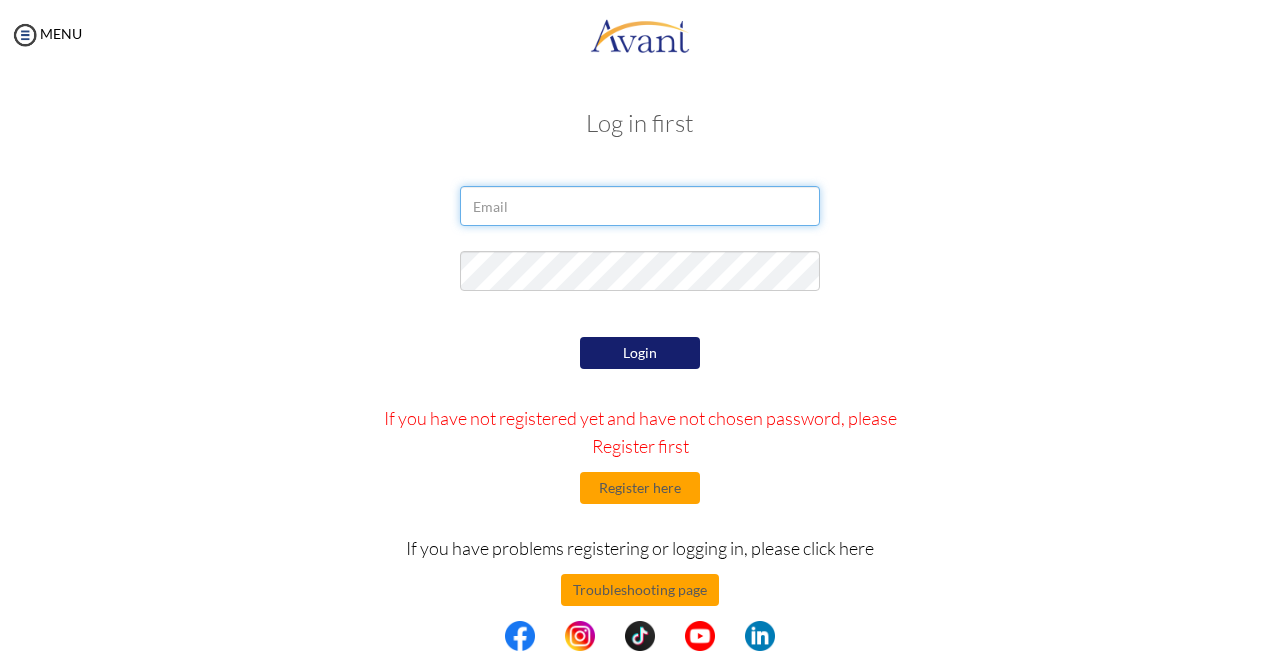click at bounding box center (640, 206) 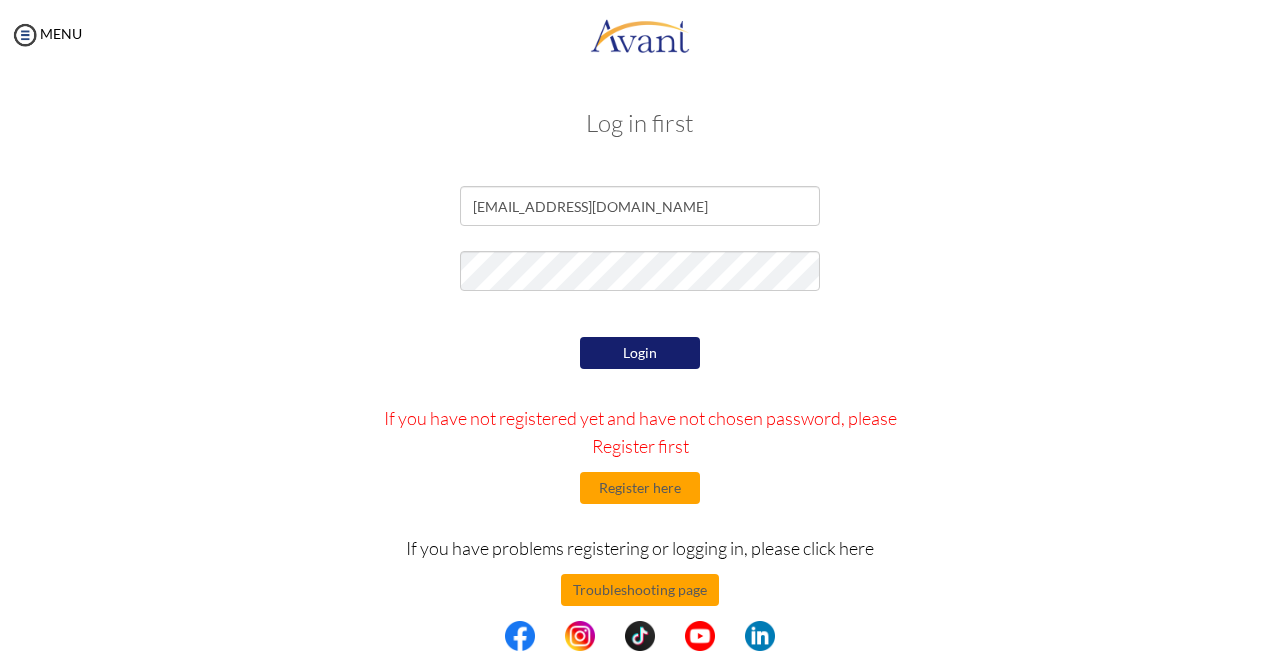 click on "Login" at bounding box center (640, 353) 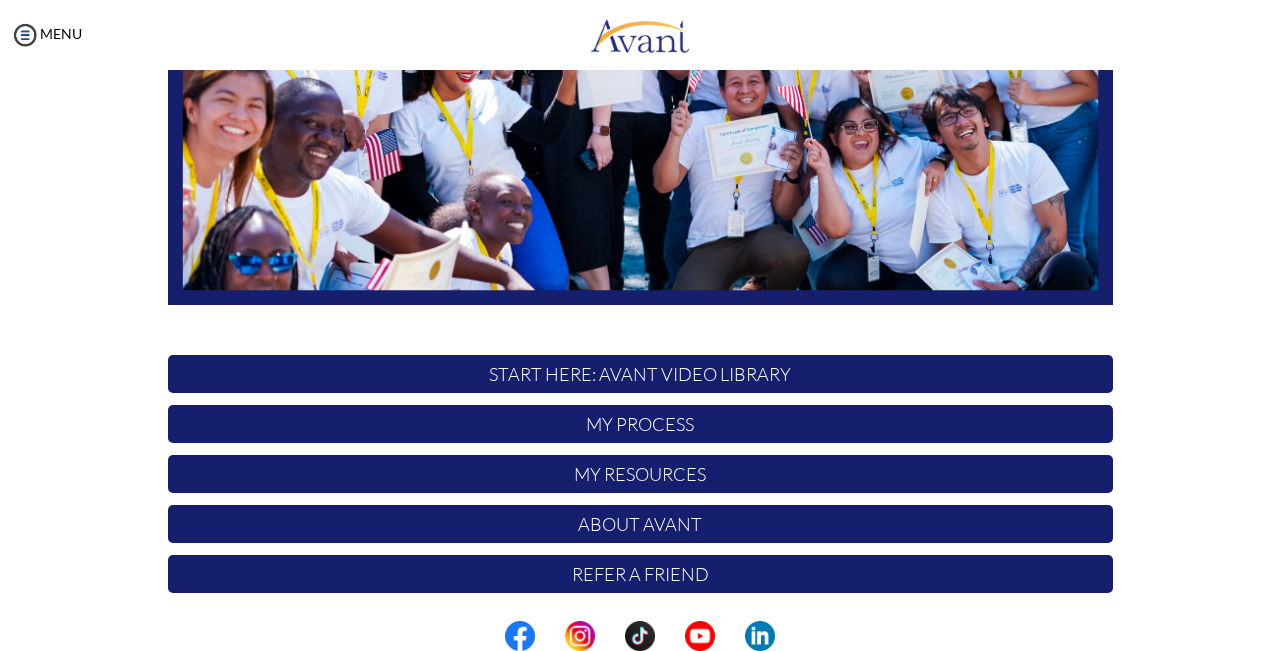 scroll, scrollTop: 410, scrollLeft: 0, axis: vertical 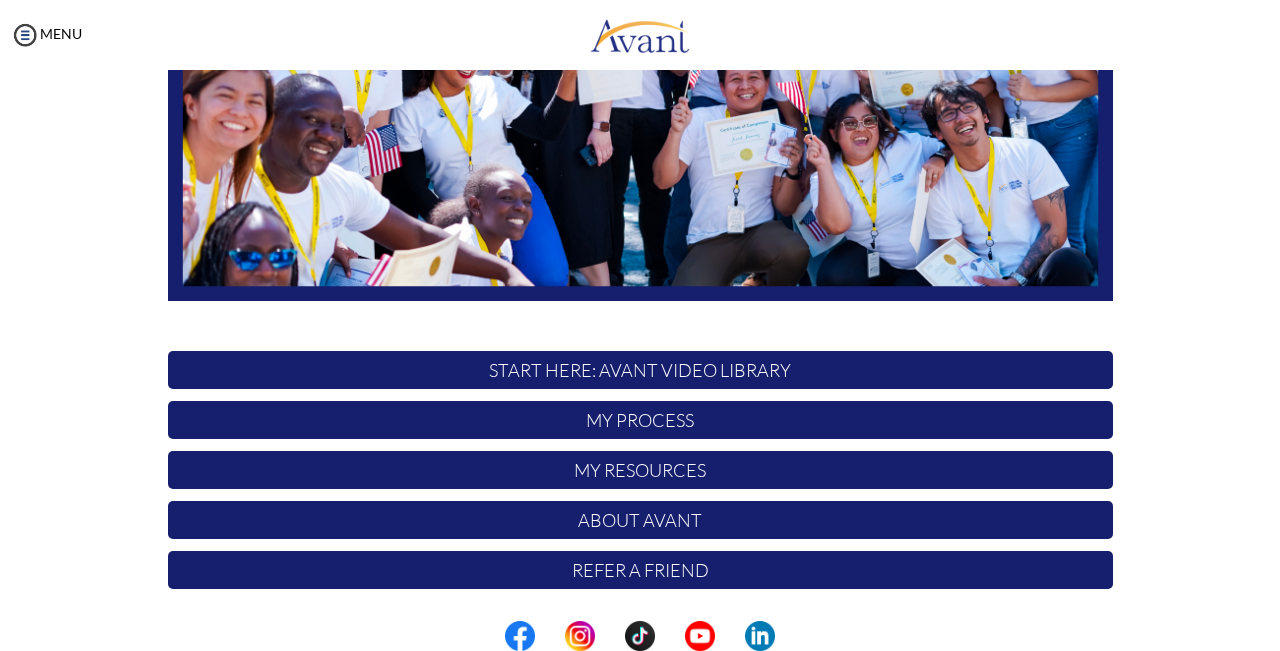 click on "START HERE: Avant Video Library" at bounding box center [640, 370] 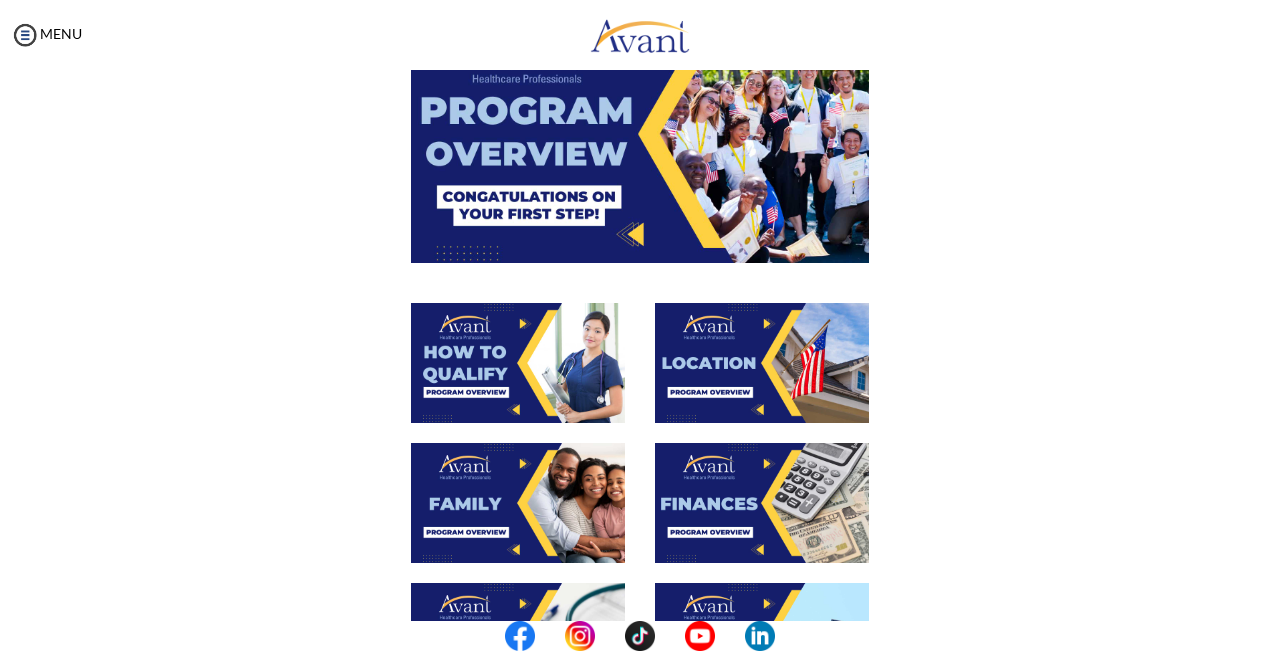 scroll, scrollTop: 793, scrollLeft: 0, axis: vertical 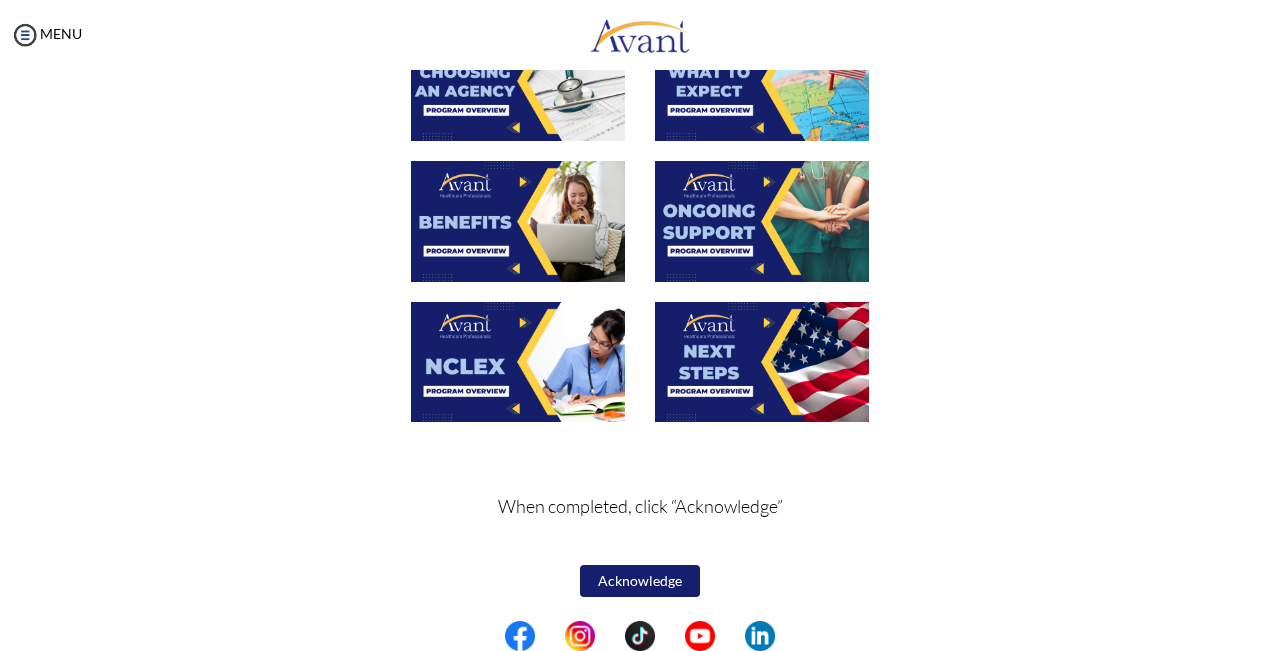 click at bounding box center [762, 221] 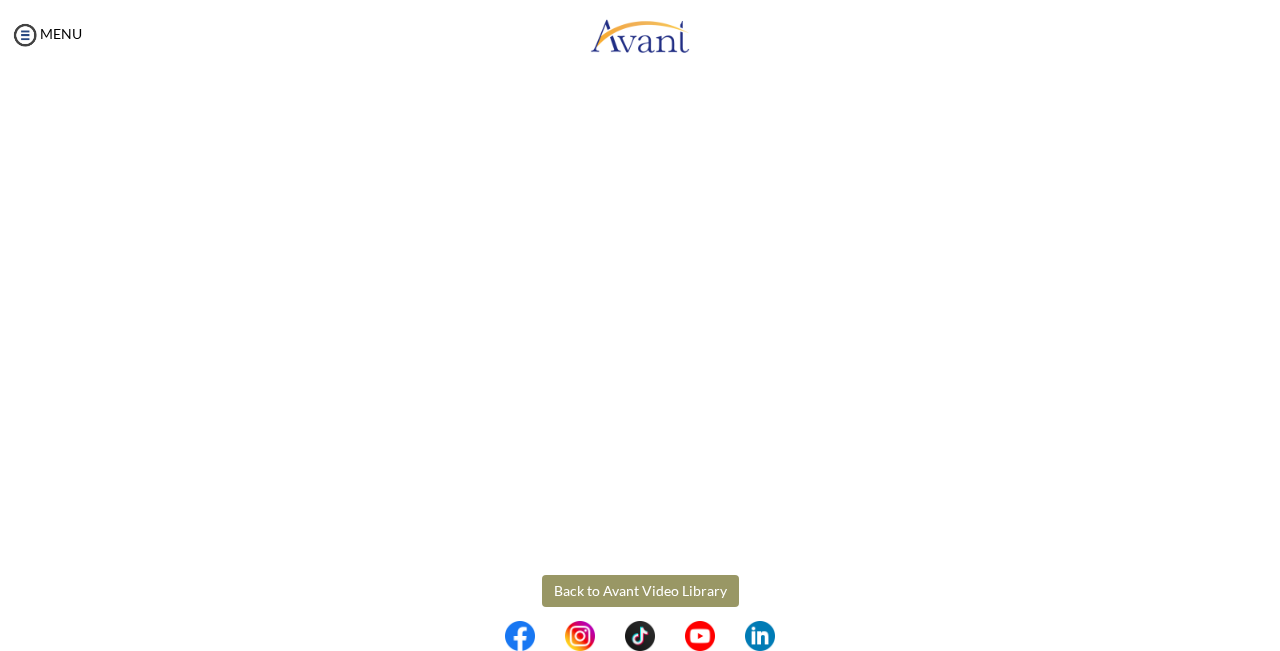 scroll, scrollTop: 546, scrollLeft: 0, axis: vertical 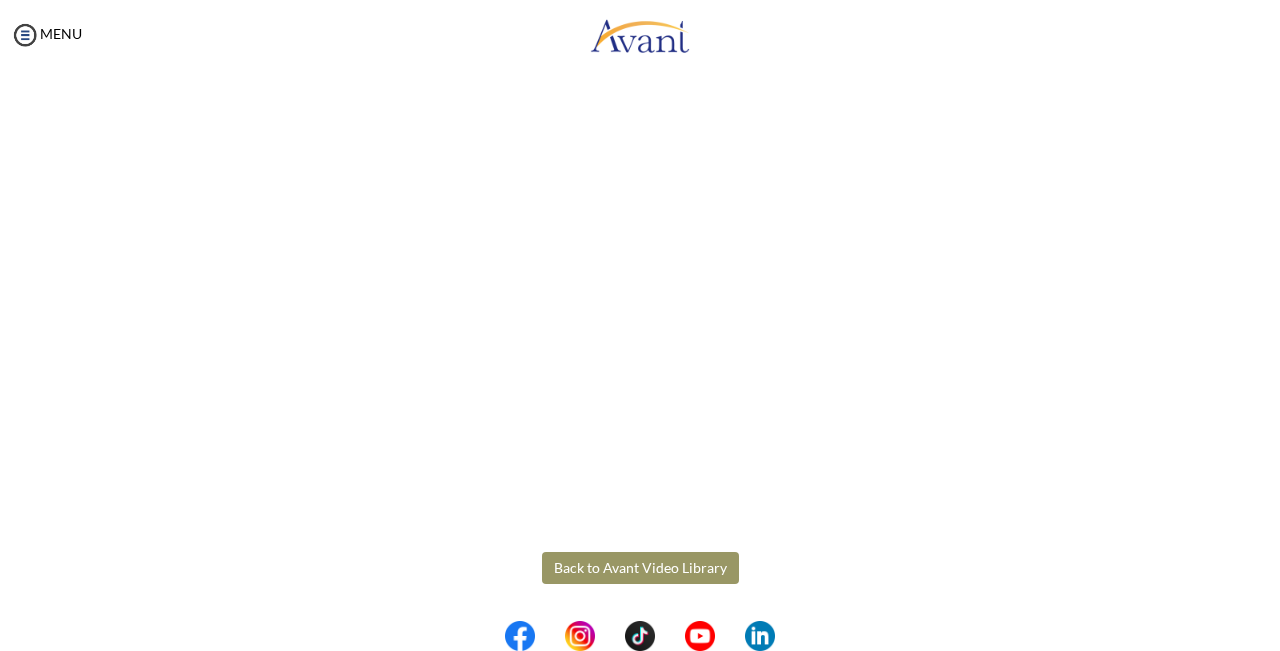 click on "Maintenance break. Please come back in 2 hours.
MENU
My Status
What is the next step?
We would like you to watch the introductory video Begin with Avant
We would like you to watch the program video Watch Program Video
We would like you to complete English exam Take Language Test
We would like you to complete clinical assessment Take Clinical Test
We would like you to complete qualification survey Take Qualification Survey
We would like you to watch expectations video Watch Expectations Video
You will be contacted by recruiter to schedule a call.
Your application is being reviewed. Please check your email regularly.
Process Overview
Check off each step as you go to track your progress!
1" at bounding box center (640, 325) 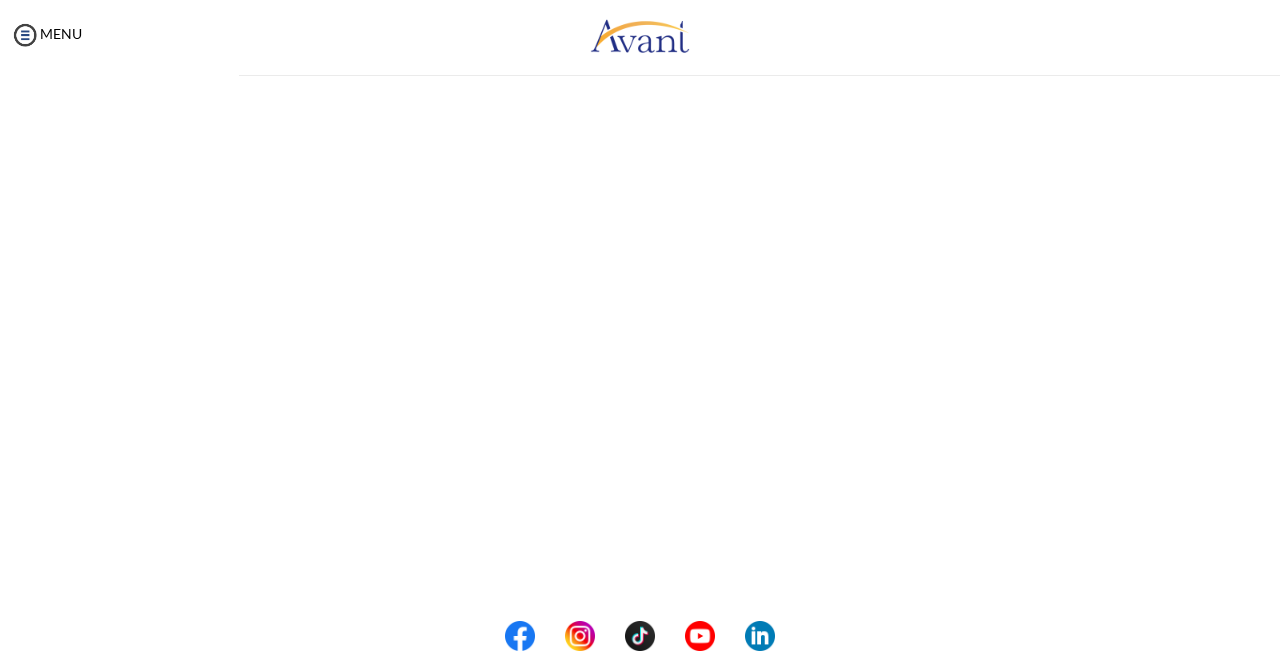 scroll, scrollTop: 0, scrollLeft: 0, axis: both 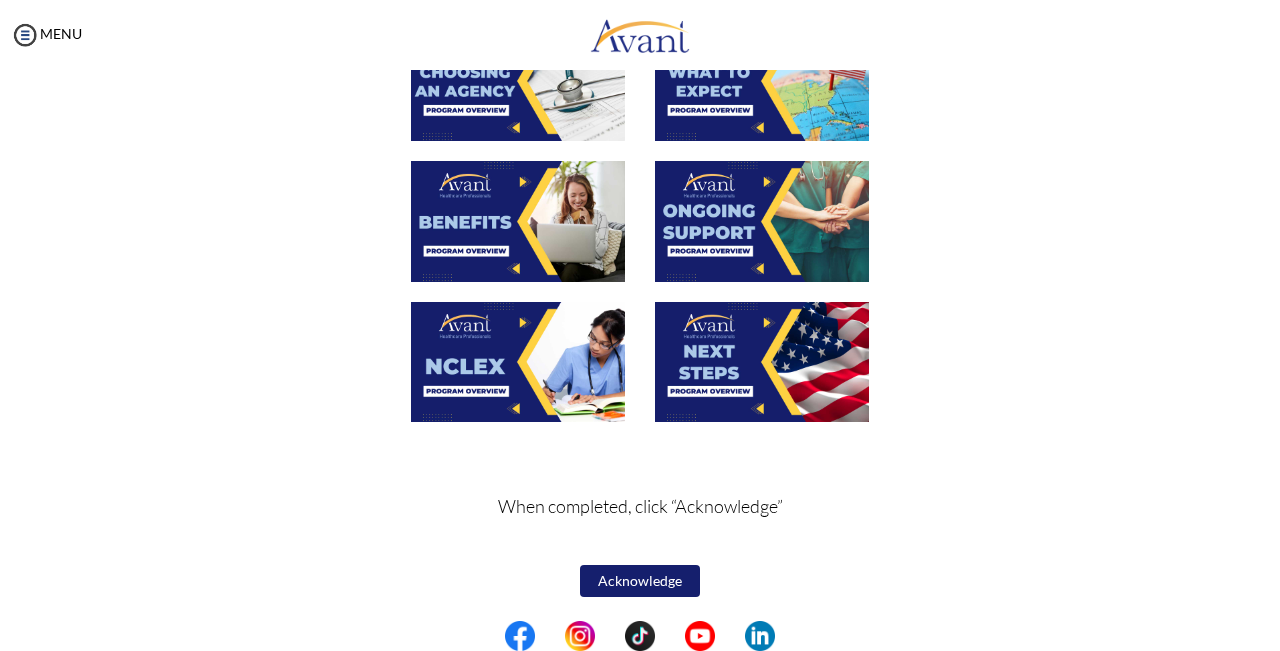 click at bounding box center [518, 362] 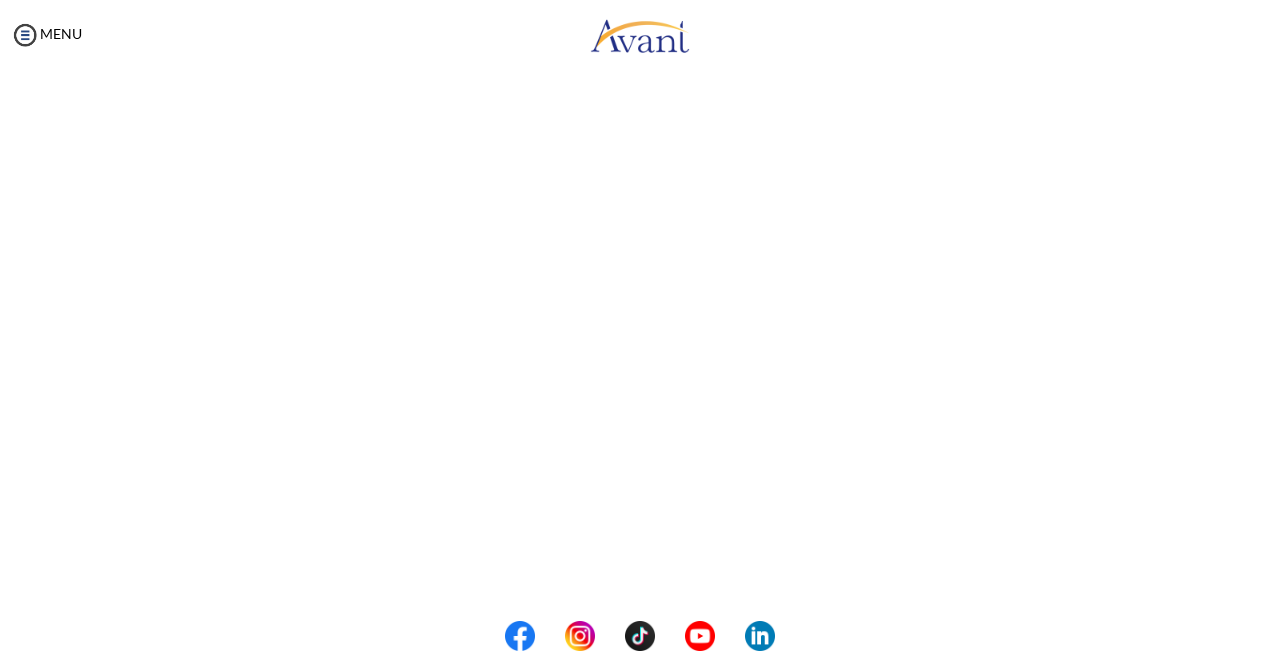 scroll, scrollTop: 224, scrollLeft: 0, axis: vertical 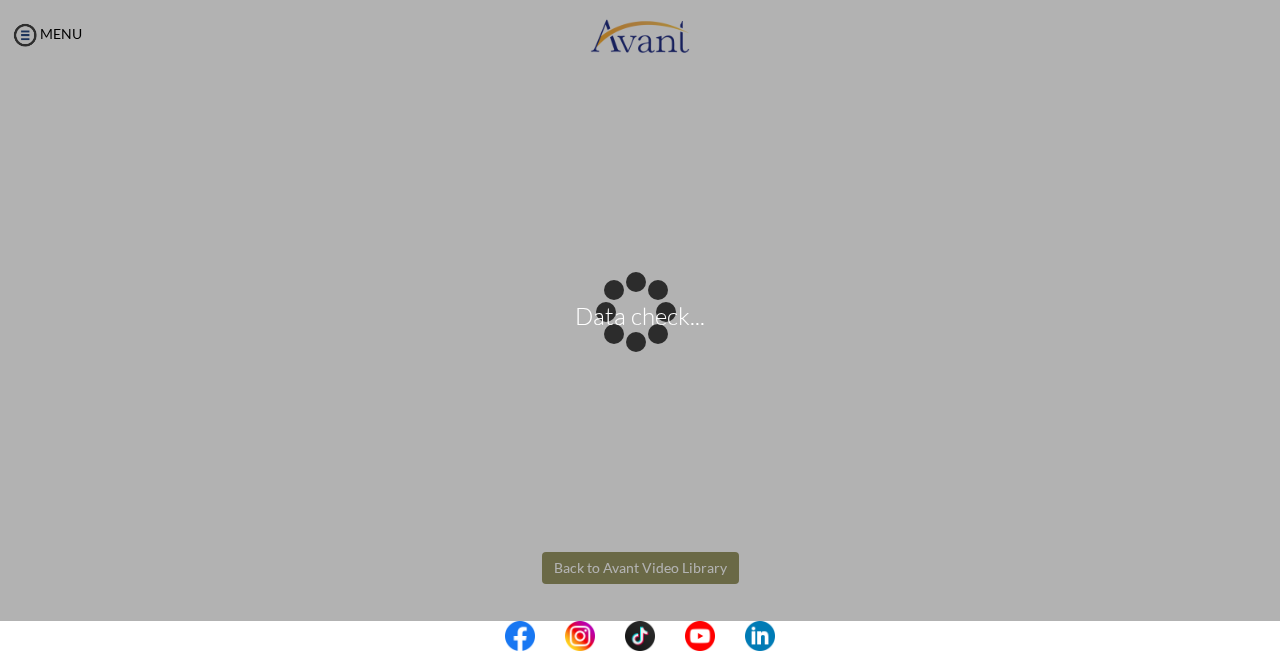 click on "Data check...
Maintenance break. Please come back in 2 hours.
MENU
My Status
What is the next step?
We would like you to watch the introductory video Begin with Avant
We would like you to watch the program video Watch Program Video
We would like you to complete English exam Take Language Test
We would like you to complete clinical assessment Take Clinical Test
We would like you to complete qualification survey Take Qualification Survey
We would like you to watch expectations video Watch Expectations Video
You will be contacted by recruiter to schedule a call.
Your application is being reviewed. Please check your email regularly.
Process Overview
Check off each step as you go to track your progress!" at bounding box center (640, 325) 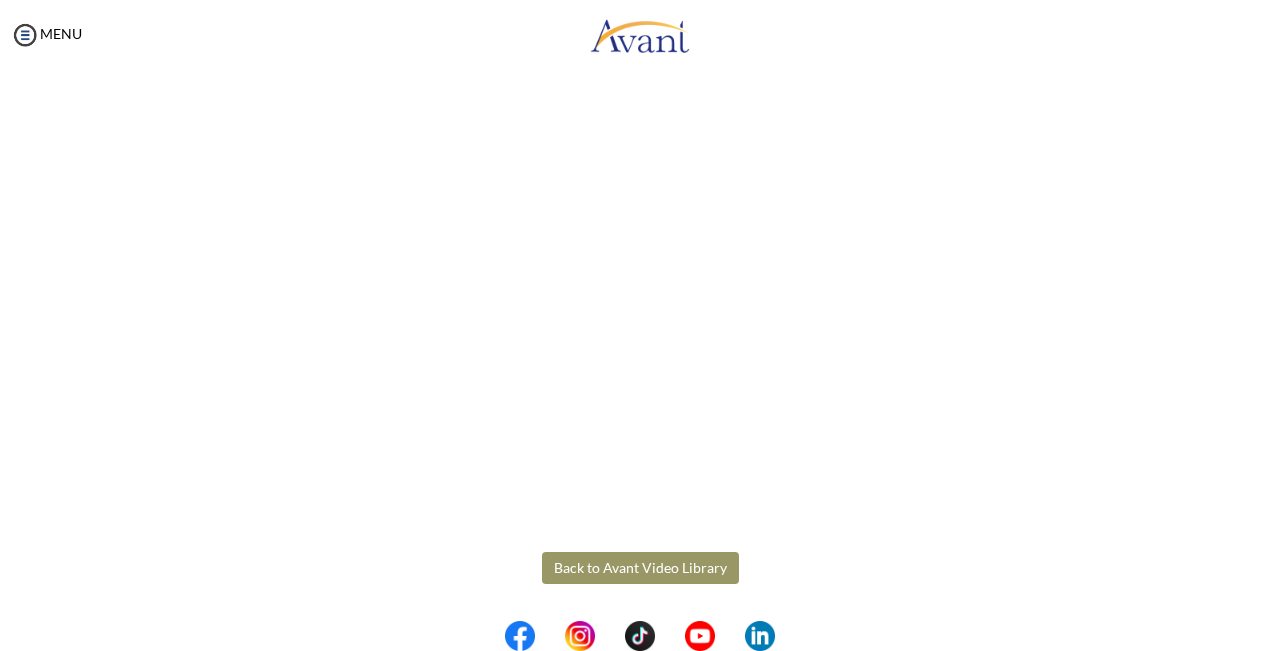 click on "Back to Avant Video Library" at bounding box center (640, 568) 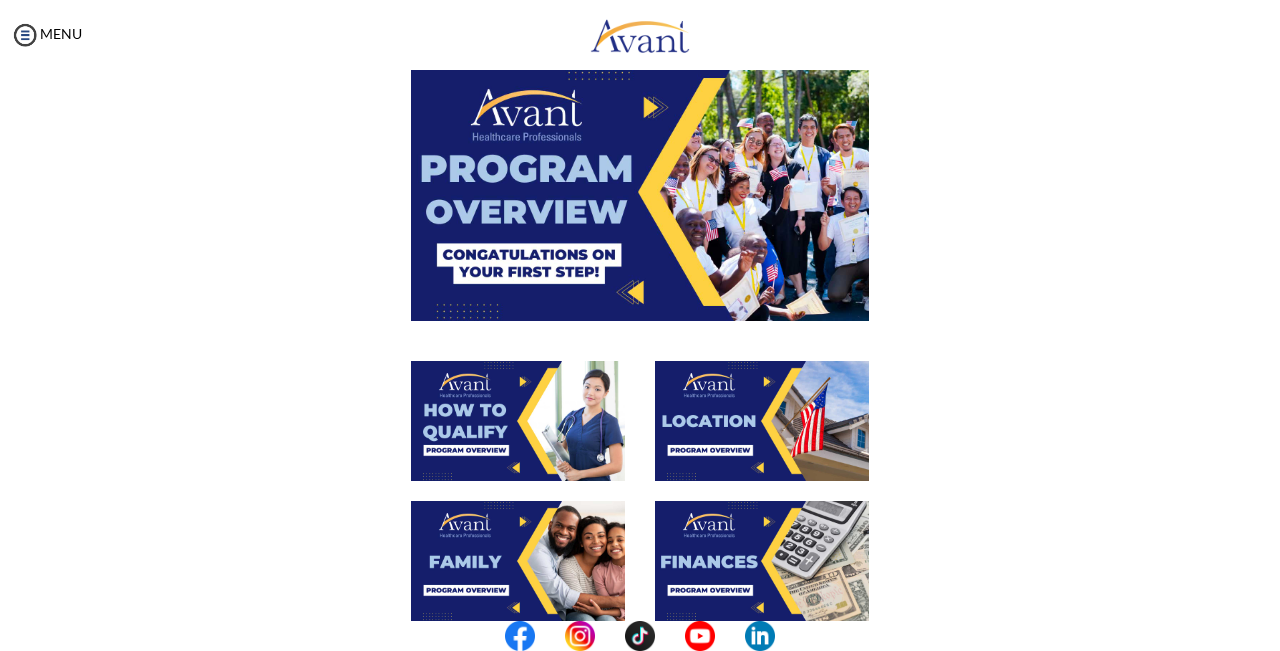 scroll, scrollTop: 793, scrollLeft: 0, axis: vertical 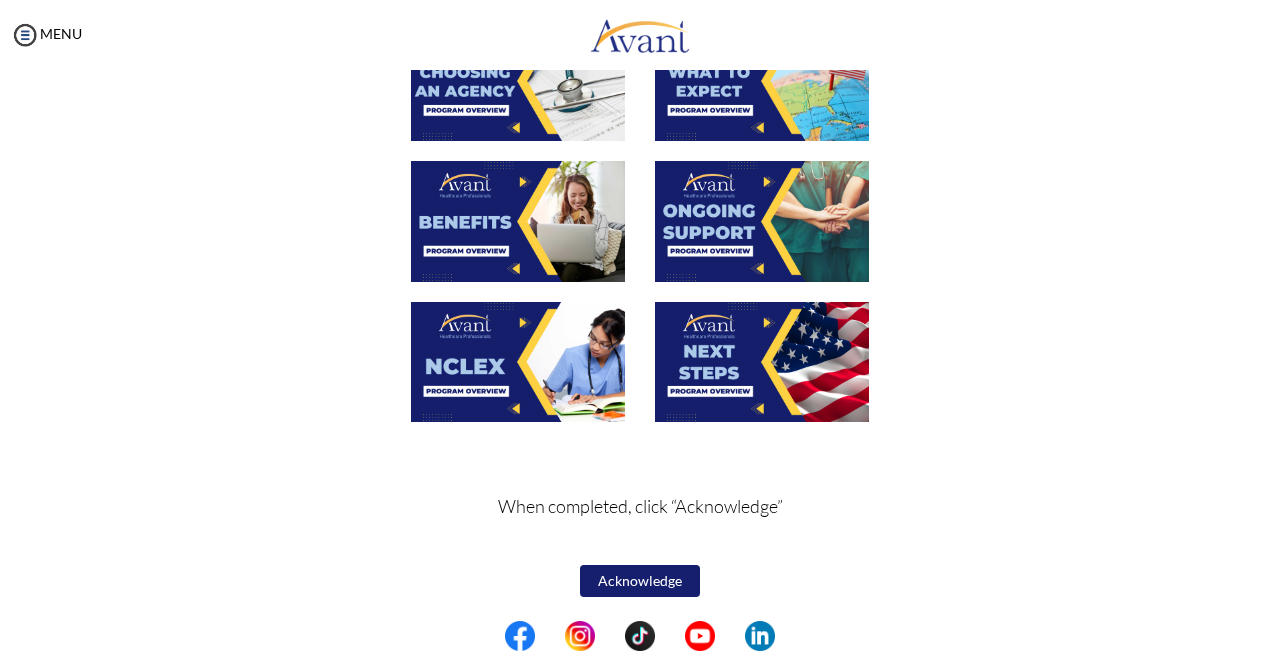 click at bounding box center (762, 362) 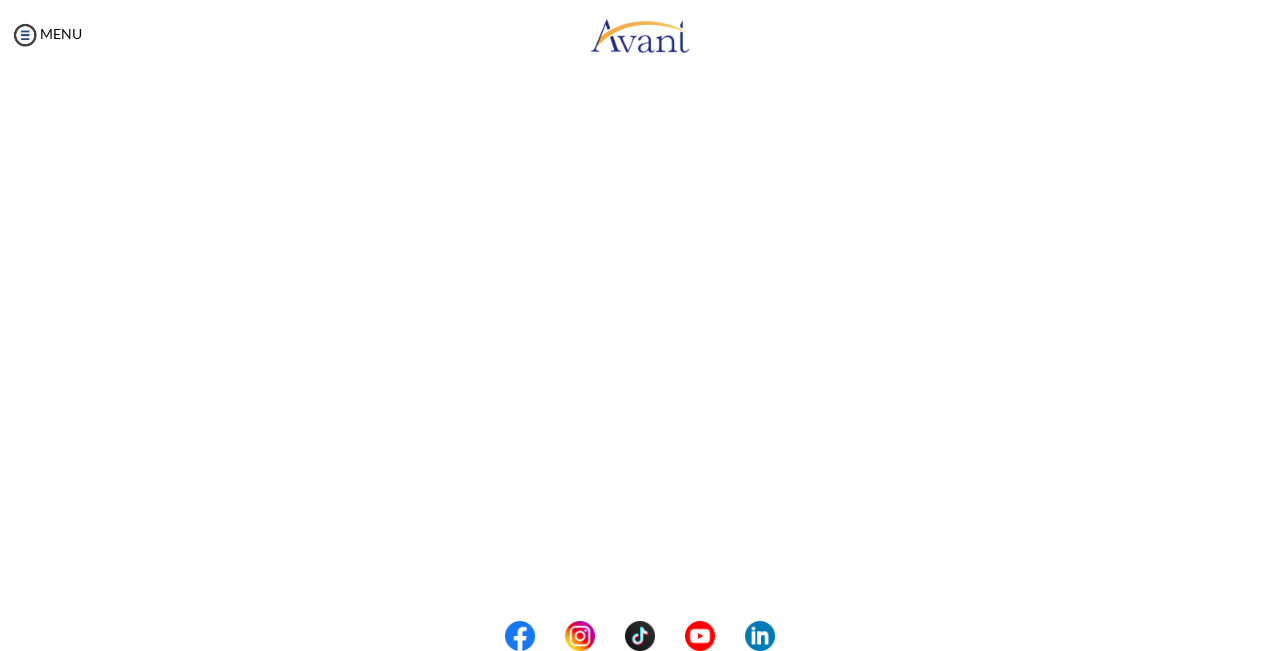 scroll, scrollTop: 346, scrollLeft: 0, axis: vertical 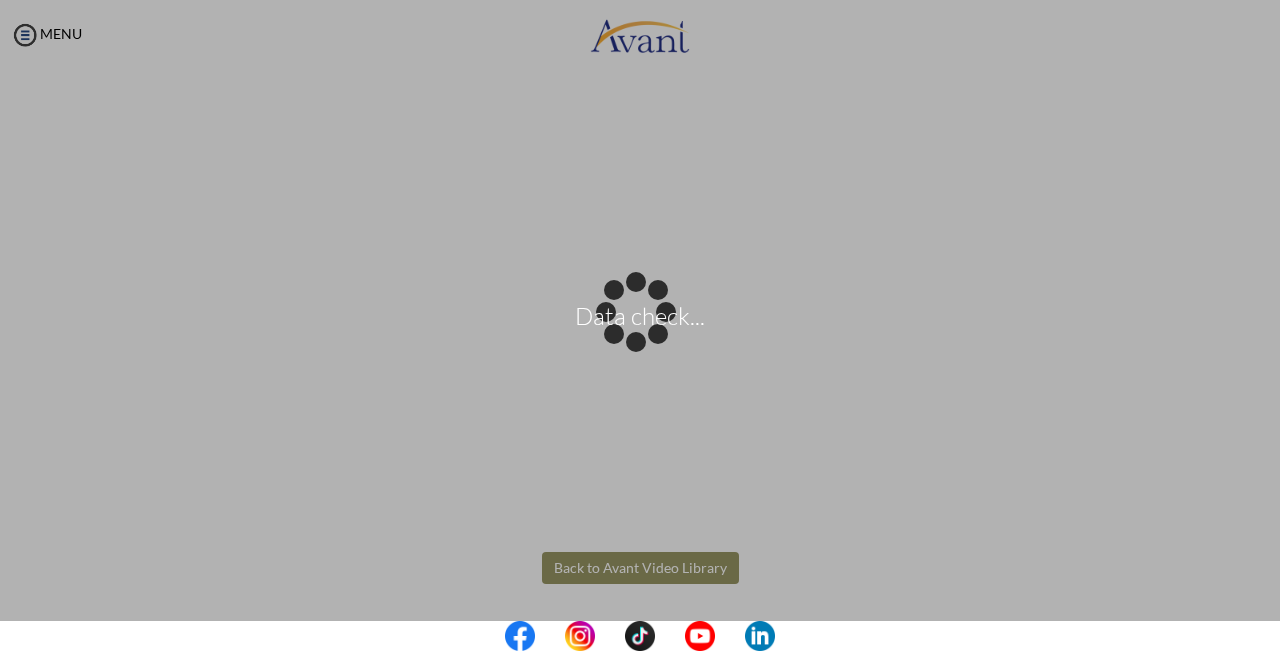 click on "Data check...
Maintenance break. Please come back in 2 hours.
MENU
My Status
What is the next step?
We would like you to watch the introductory video Begin with Avant
We would like you to watch the program video Watch Program Video
We would like you to complete English exam Take Language Test
We would like you to complete clinical assessment Take Clinical Test
We would like you to complete qualification survey Take Qualification Survey
We would like you to watch expectations video Watch Expectations Video
You will be contacted by recruiter to schedule a call.
Your application is being reviewed. Please check your email regularly.
Process Overview
Check off each step as you go to track your progress!" at bounding box center (640, 325) 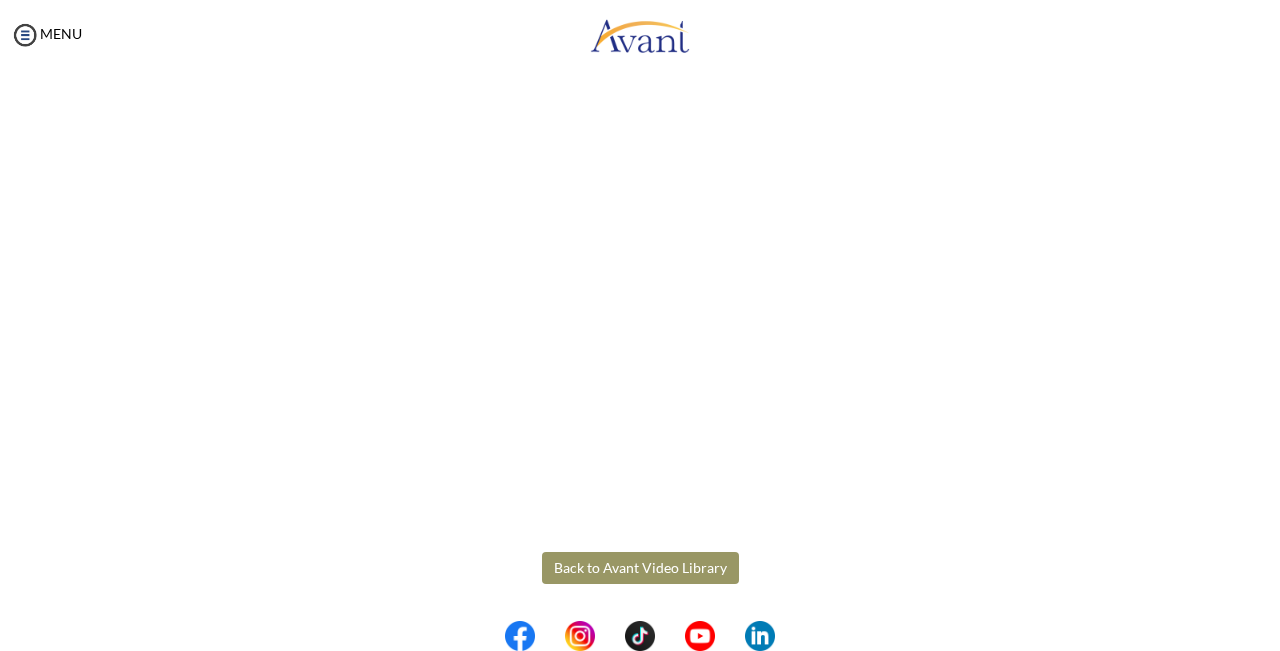 click on "Back to Avant Video Library" at bounding box center [640, 568] 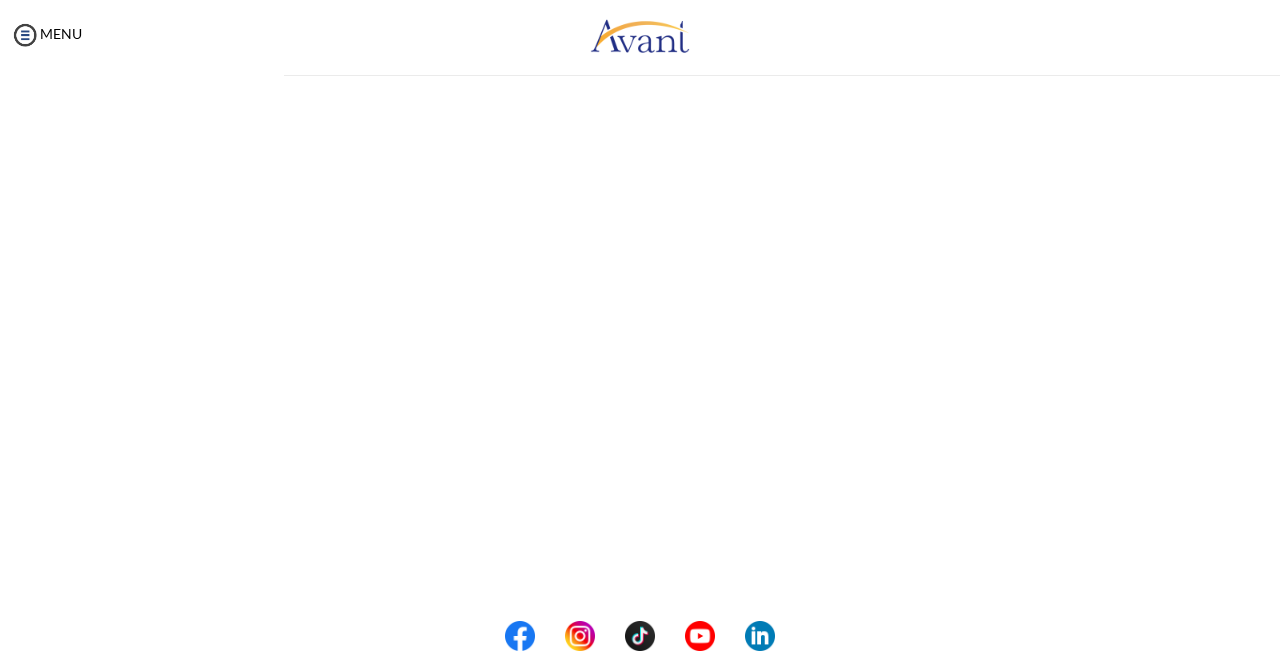 scroll, scrollTop: 0, scrollLeft: 0, axis: both 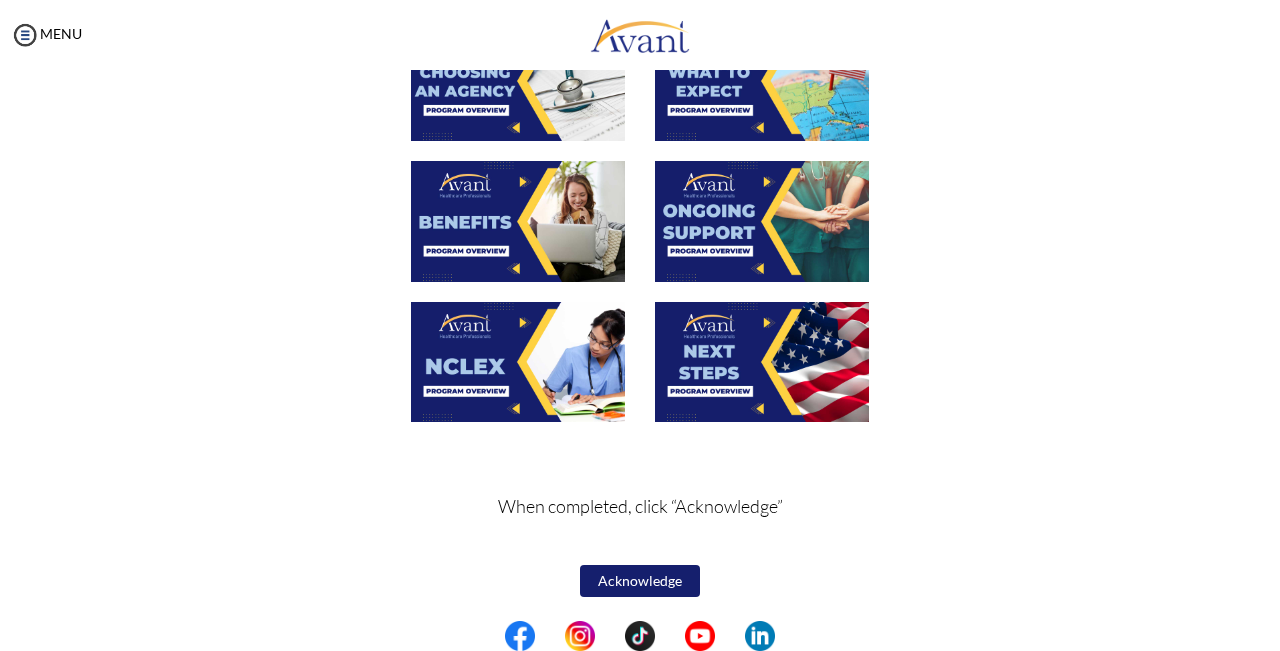 click on "Acknowledge" at bounding box center (640, 581) 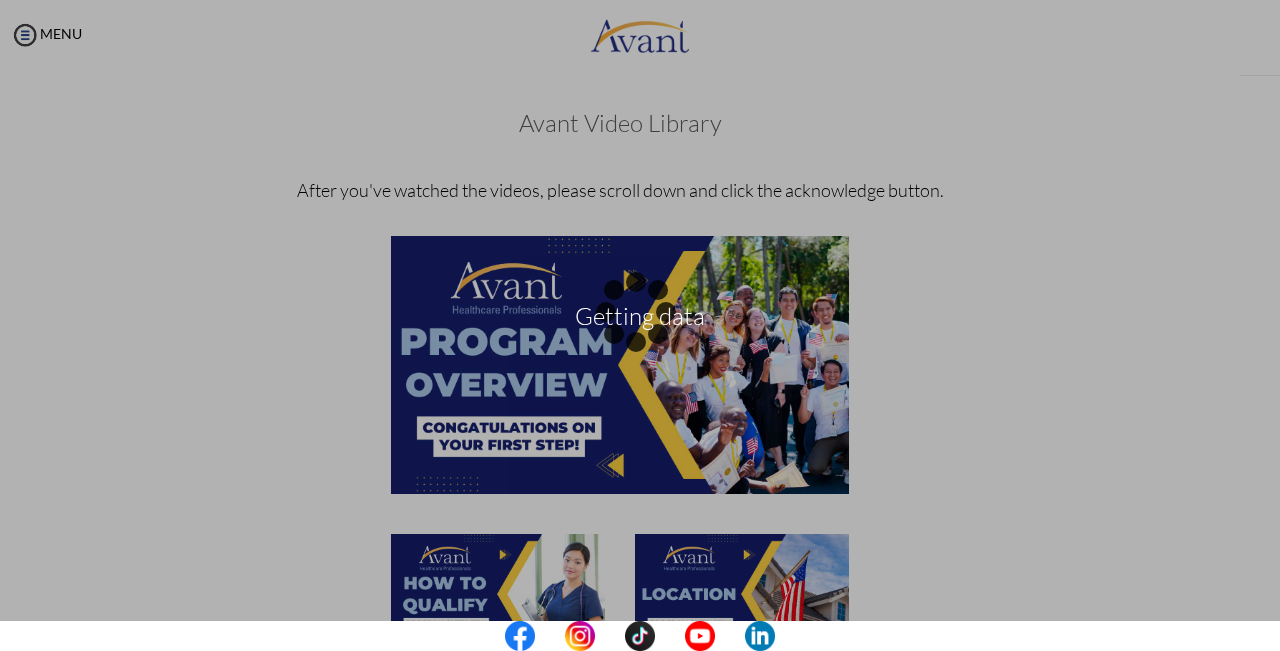 scroll, scrollTop: 794, scrollLeft: 0, axis: vertical 